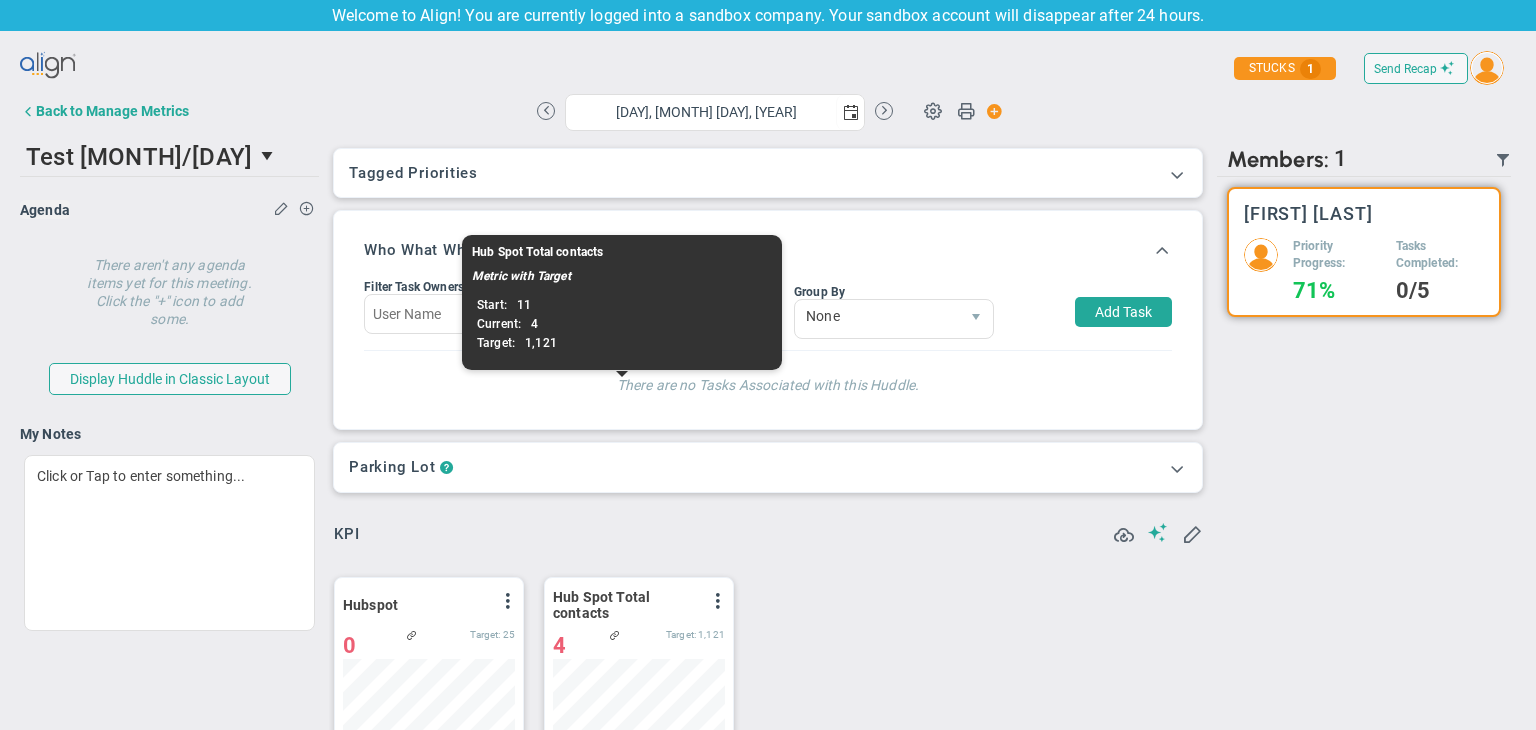 scroll, scrollTop: 0, scrollLeft: 0, axis: both 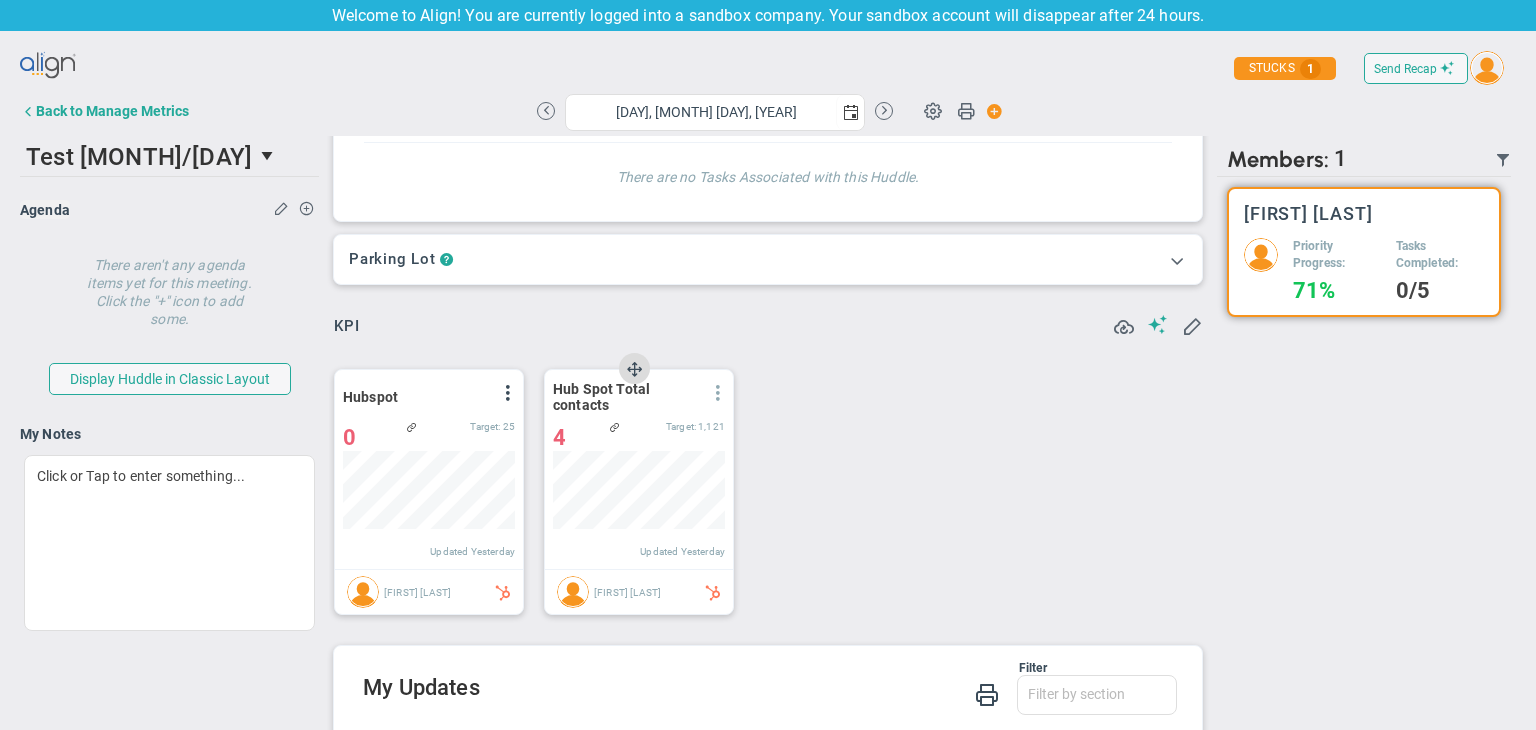 click at bounding box center (718, 393) 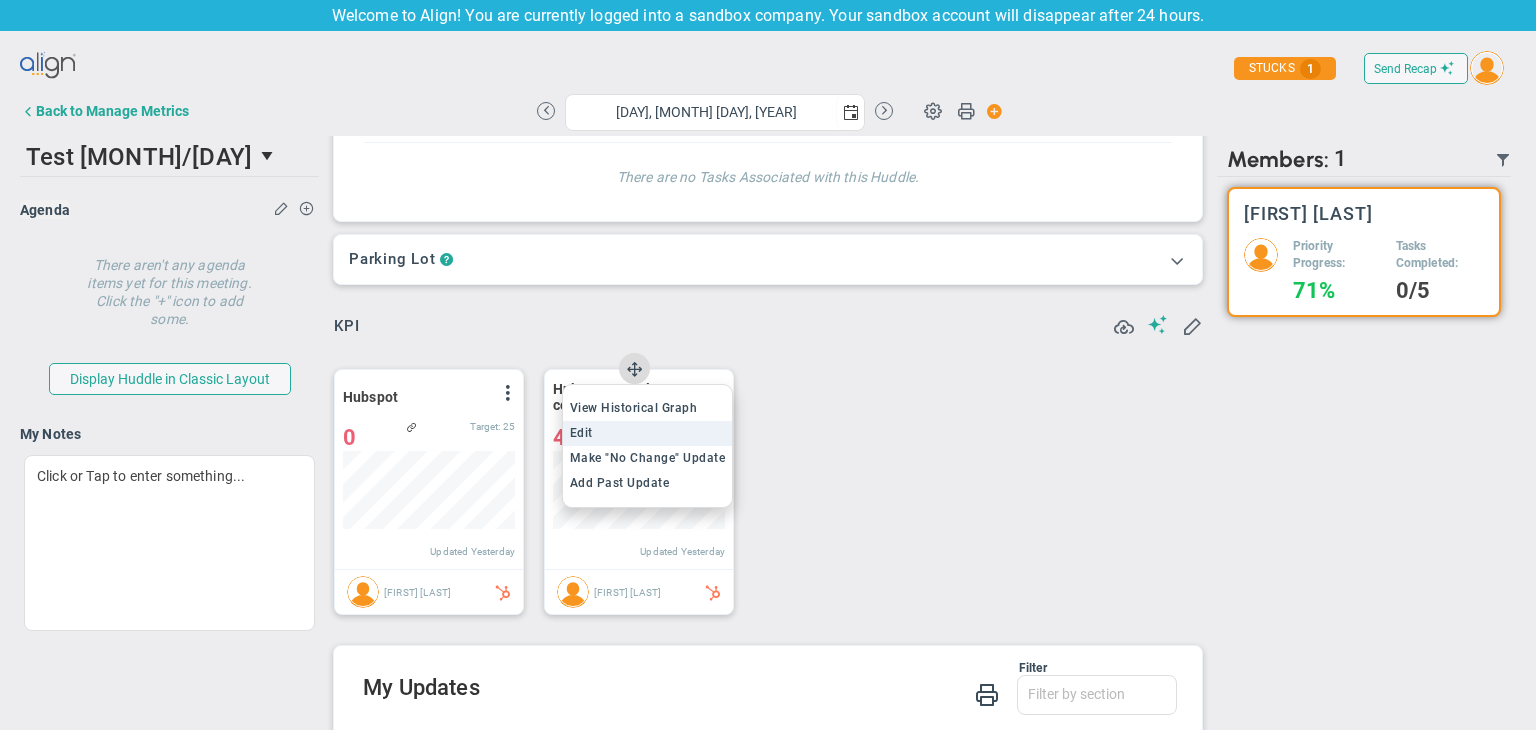 click on "Edit" at bounding box center [581, 433] 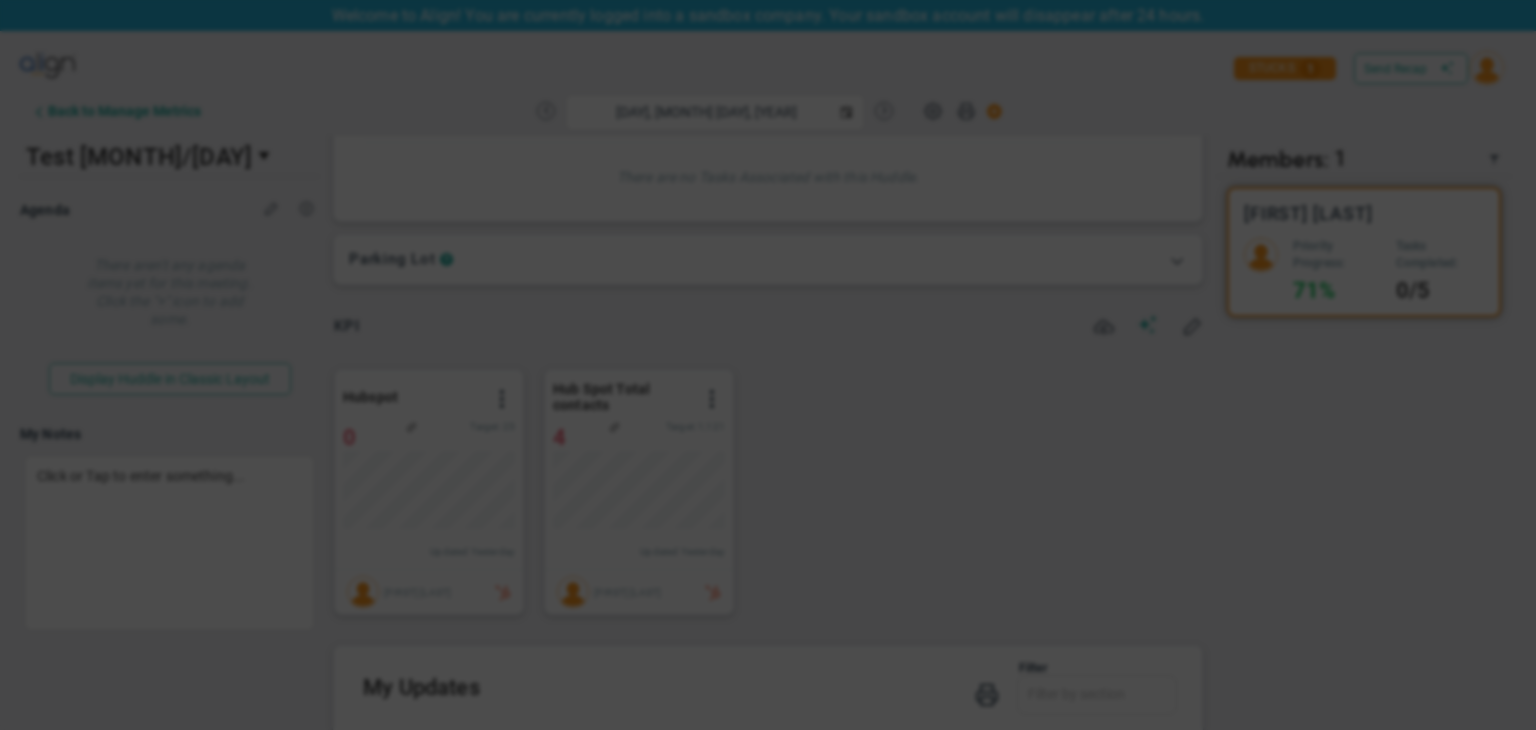 type on "Wednesday, August 6, 2025" 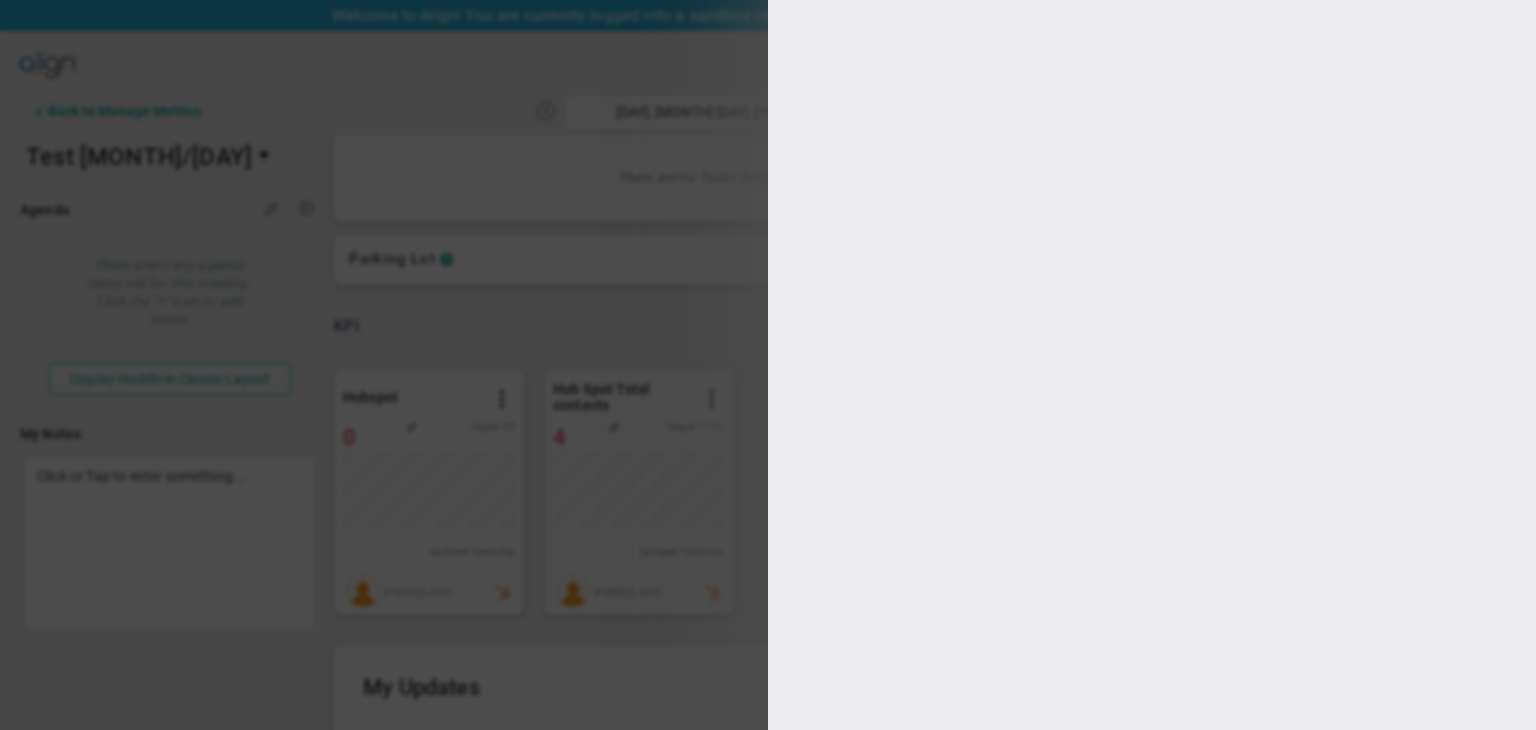type on "11" 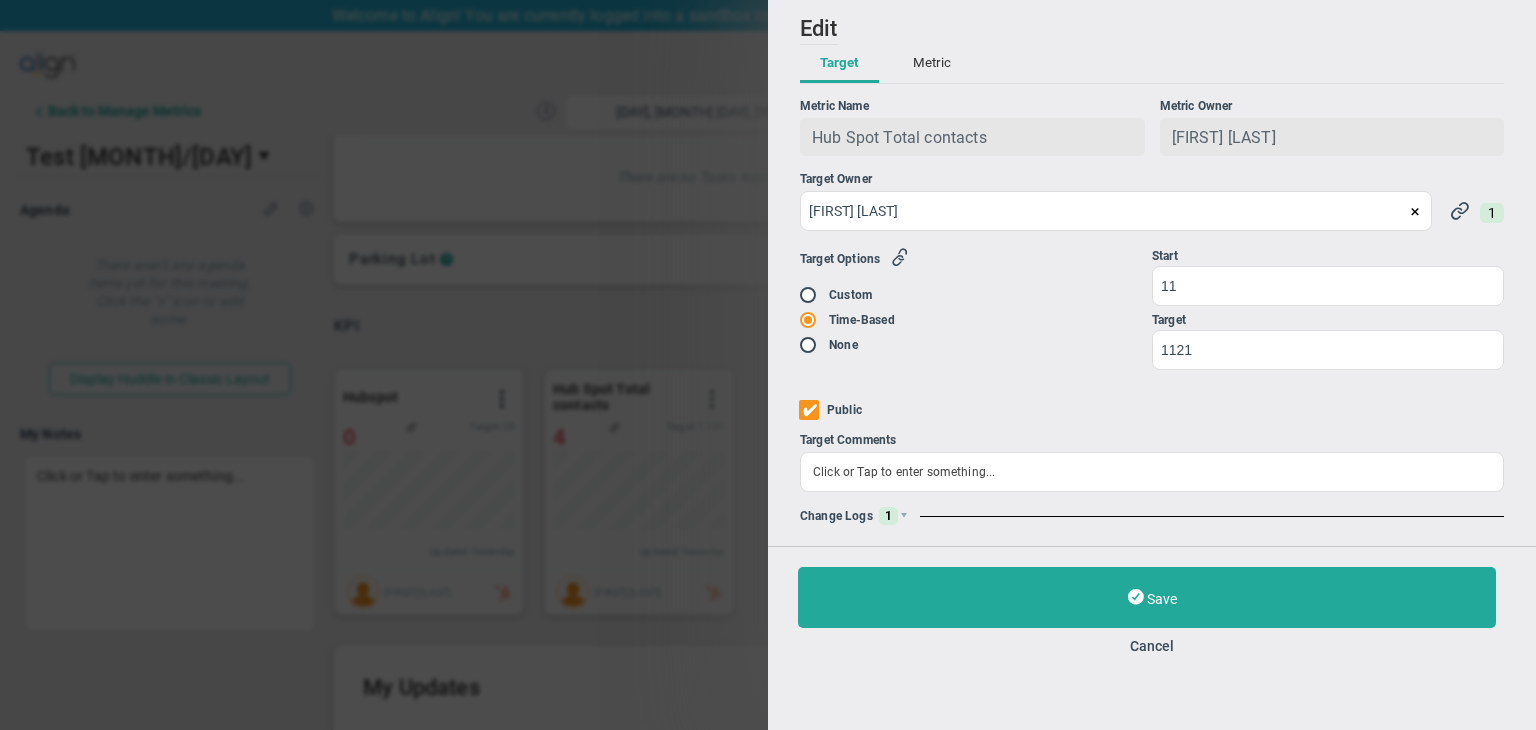click on "Metric" at bounding box center [932, 64] 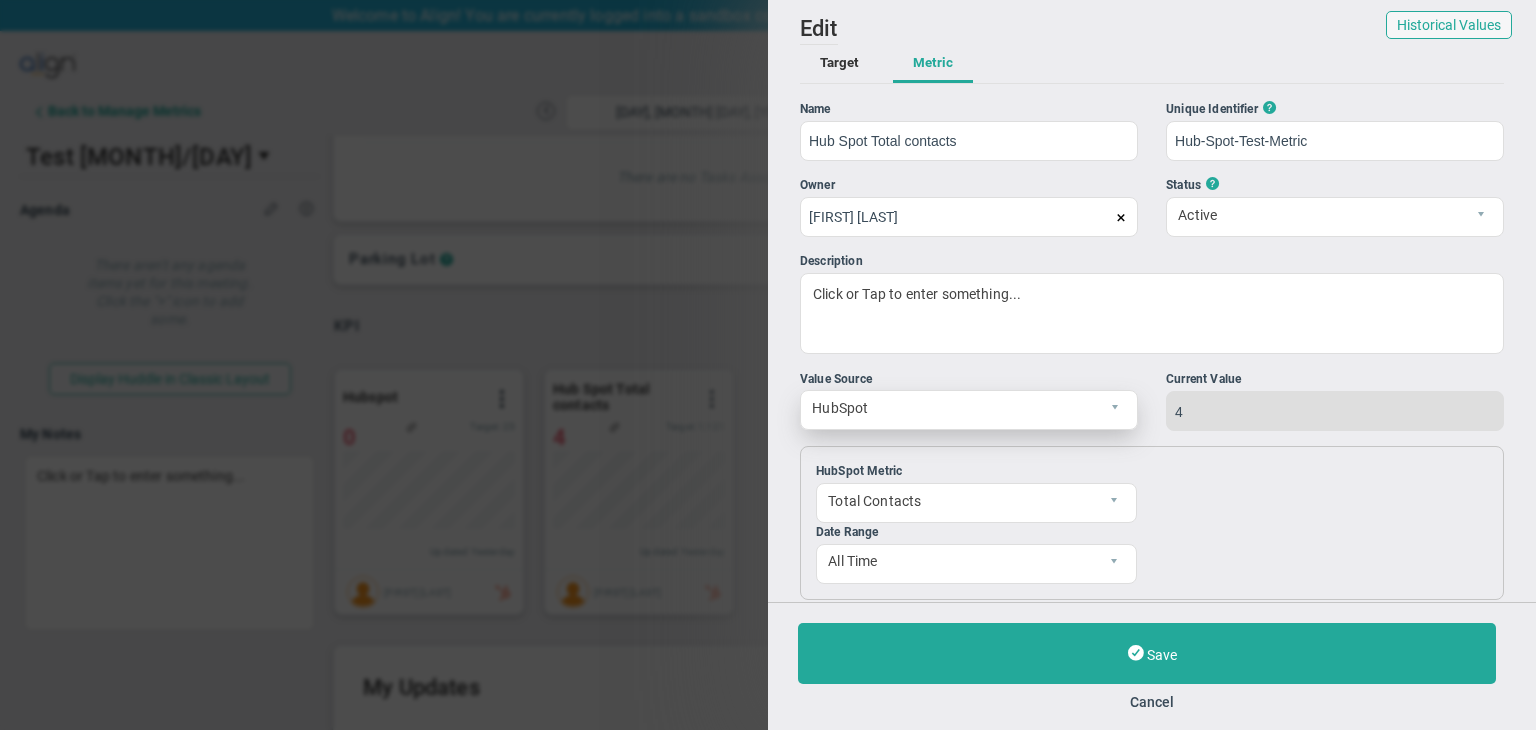 scroll, scrollTop: 180, scrollLeft: 0, axis: vertical 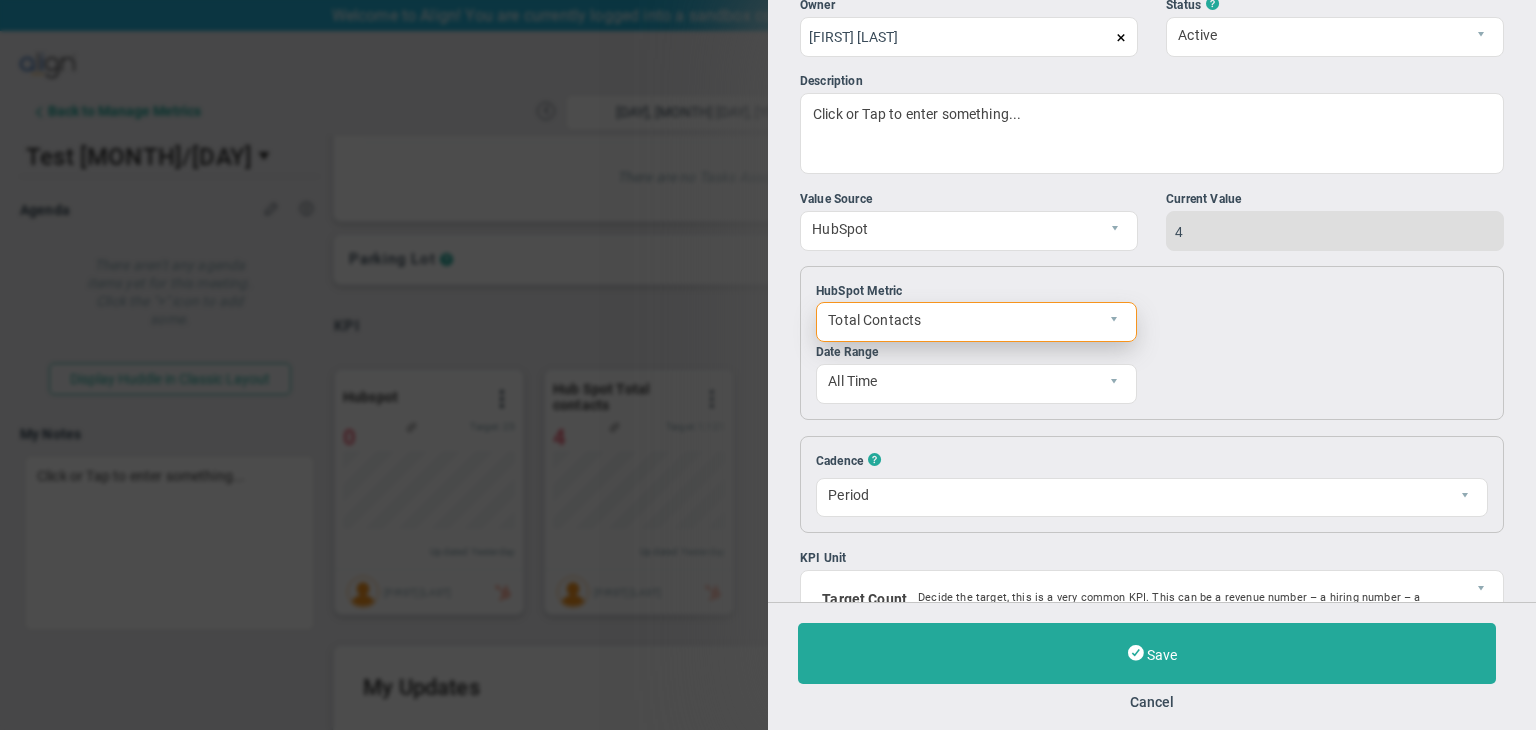 click on "Total Contacts" at bounding box center [959, 320] 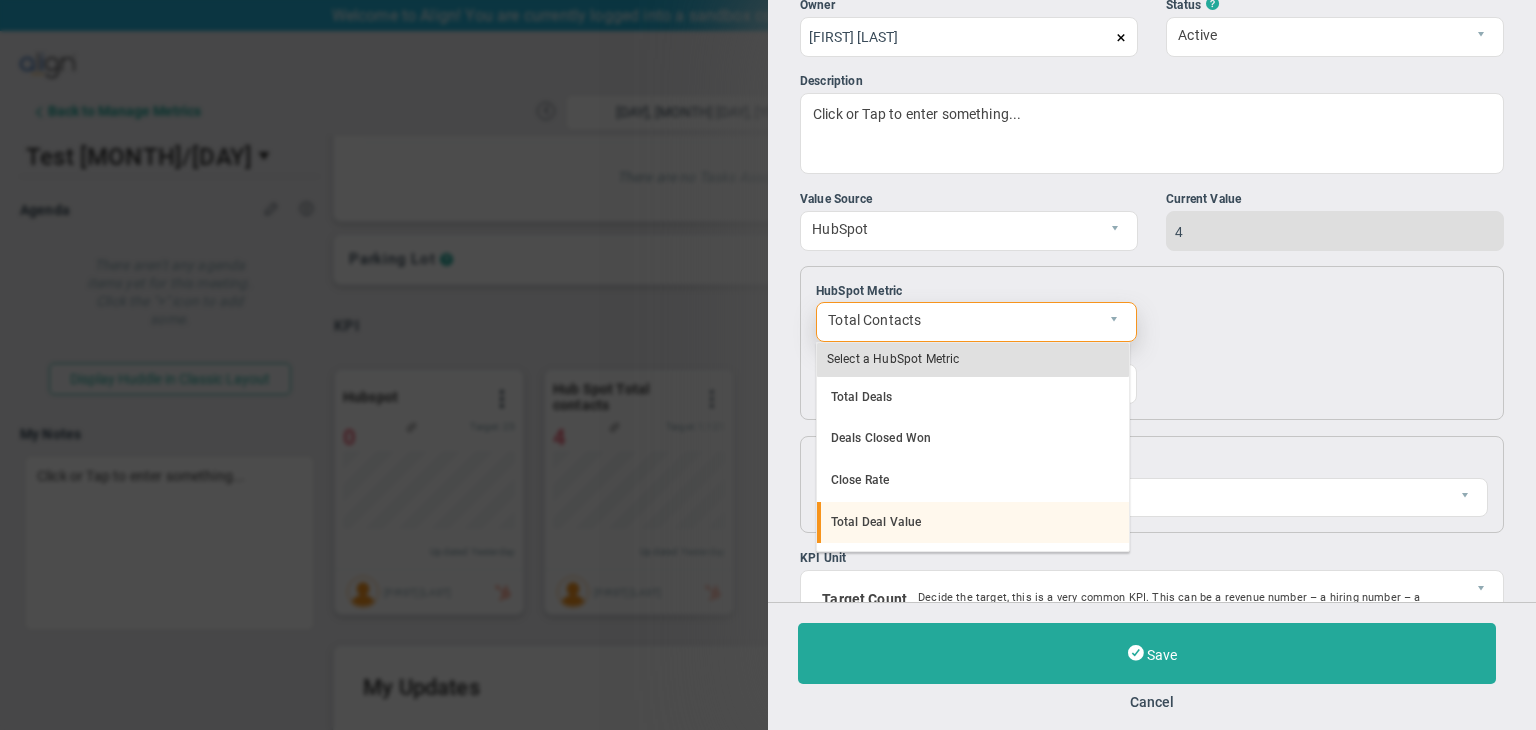 click on "Total Deal Value" at bounding box center [973, 523] 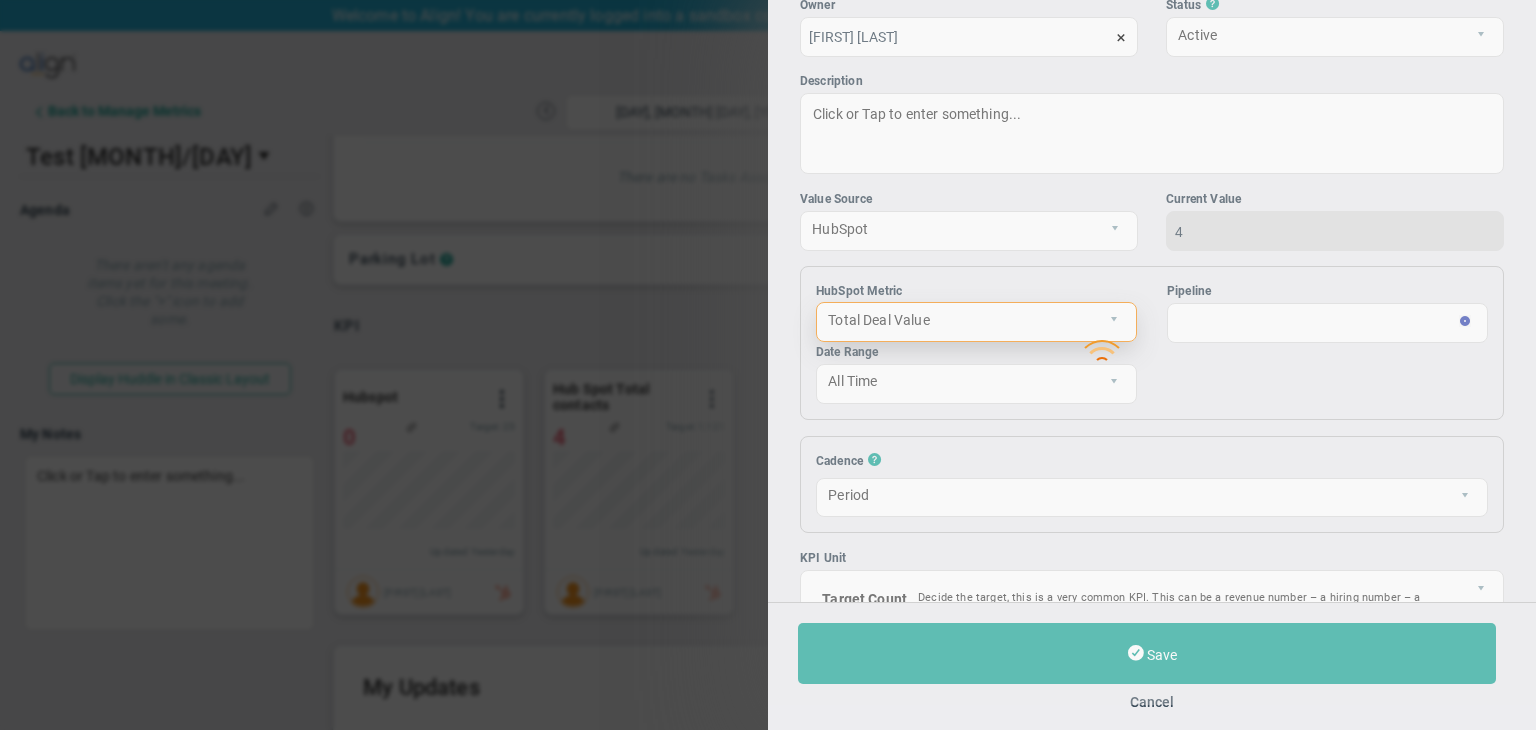 scroll, scrollTop: 0, scrollLeft: 0, axis: both 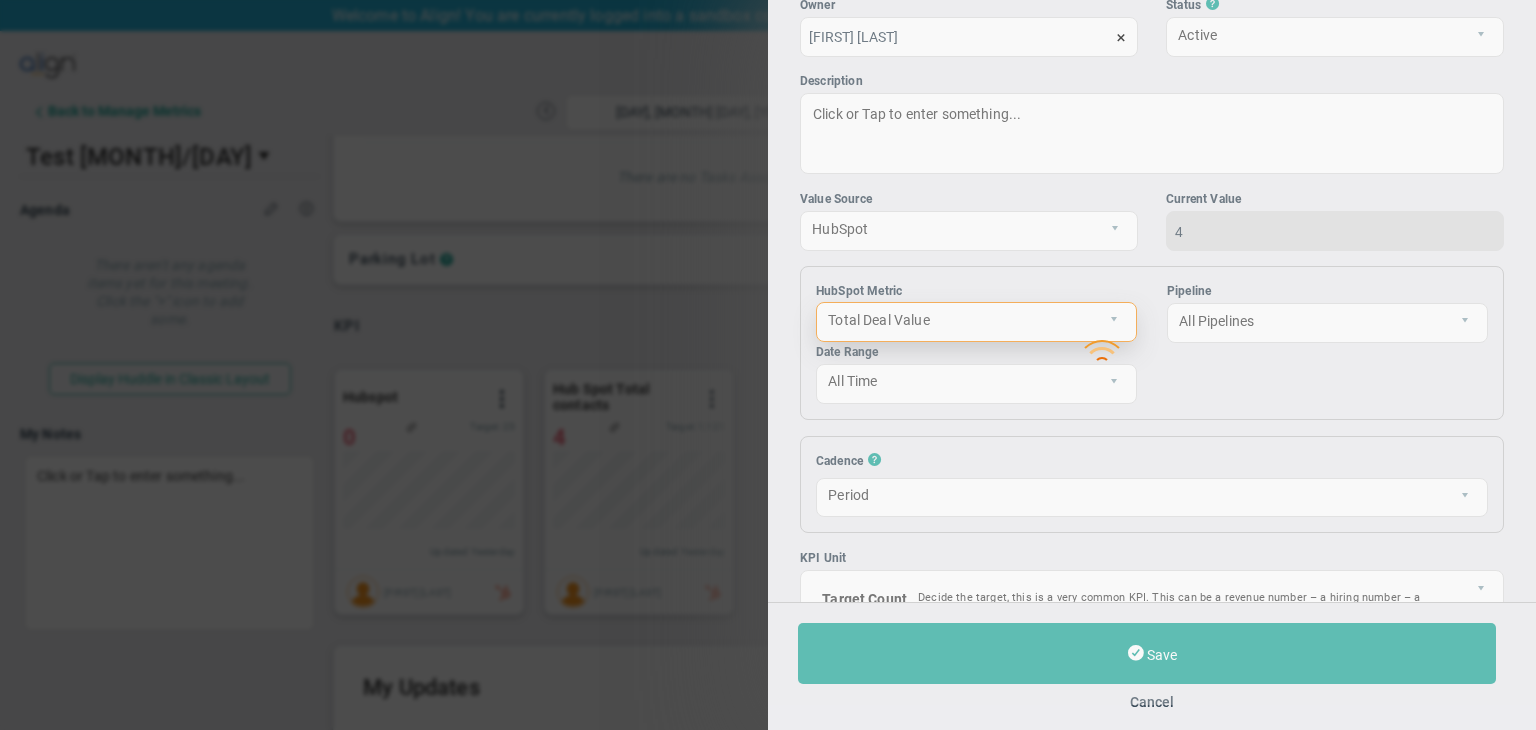 type on "0" 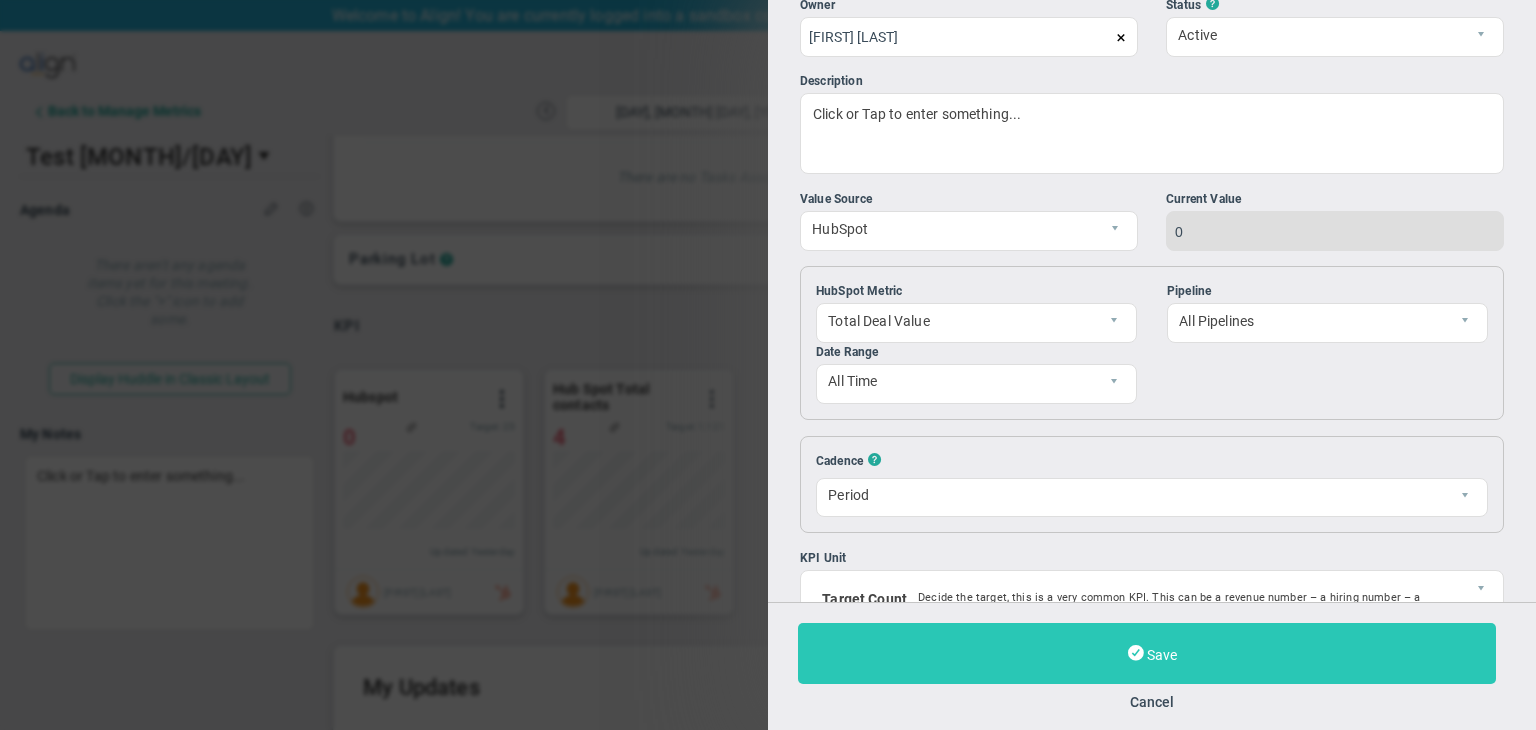 click on "Save" at bounding box center [1147, 653] 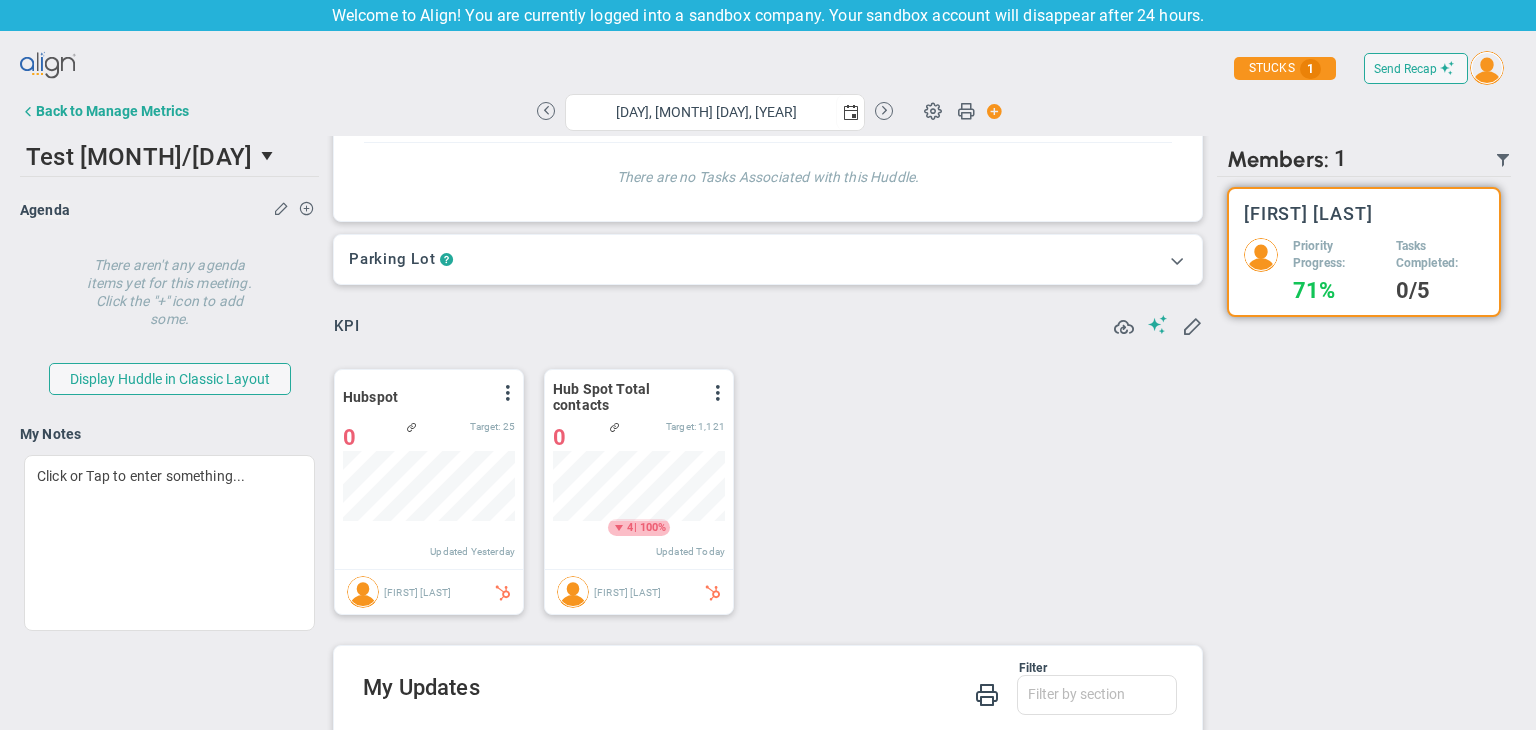 scroll, scrollTop: 999929, scrollLeft: 999827, axis: both 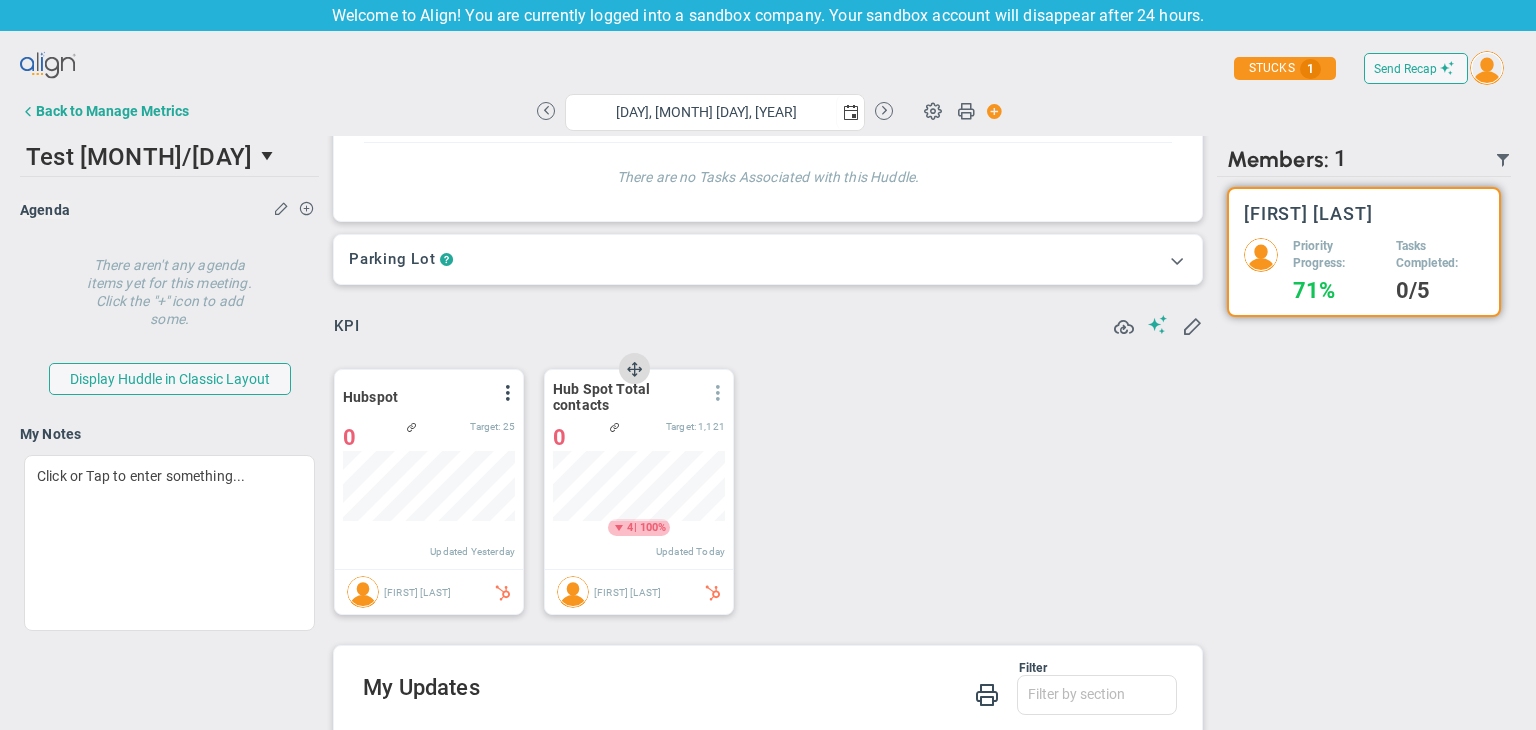 click at bounding box center (718, 393) 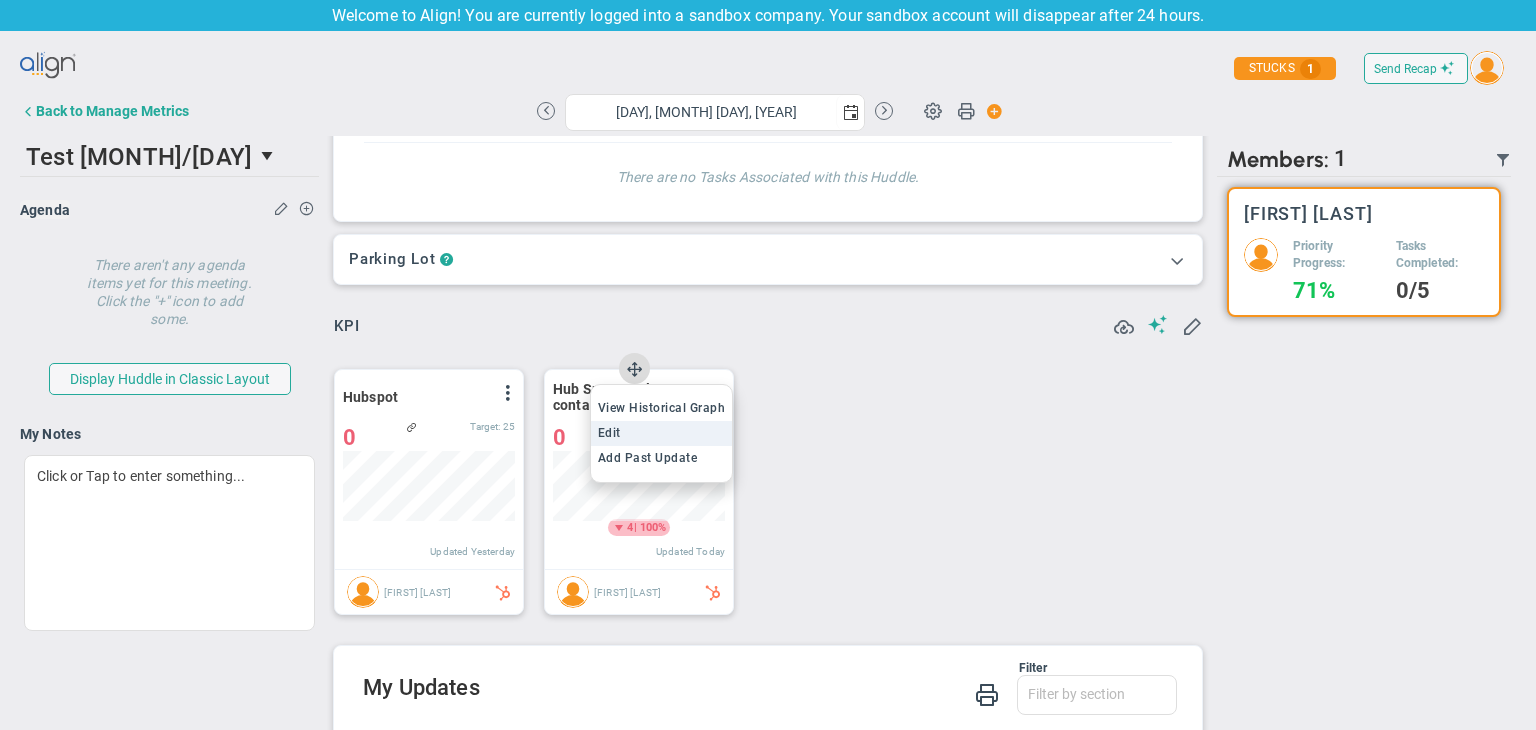 click on "Edit" at bounding box center (609, 433) 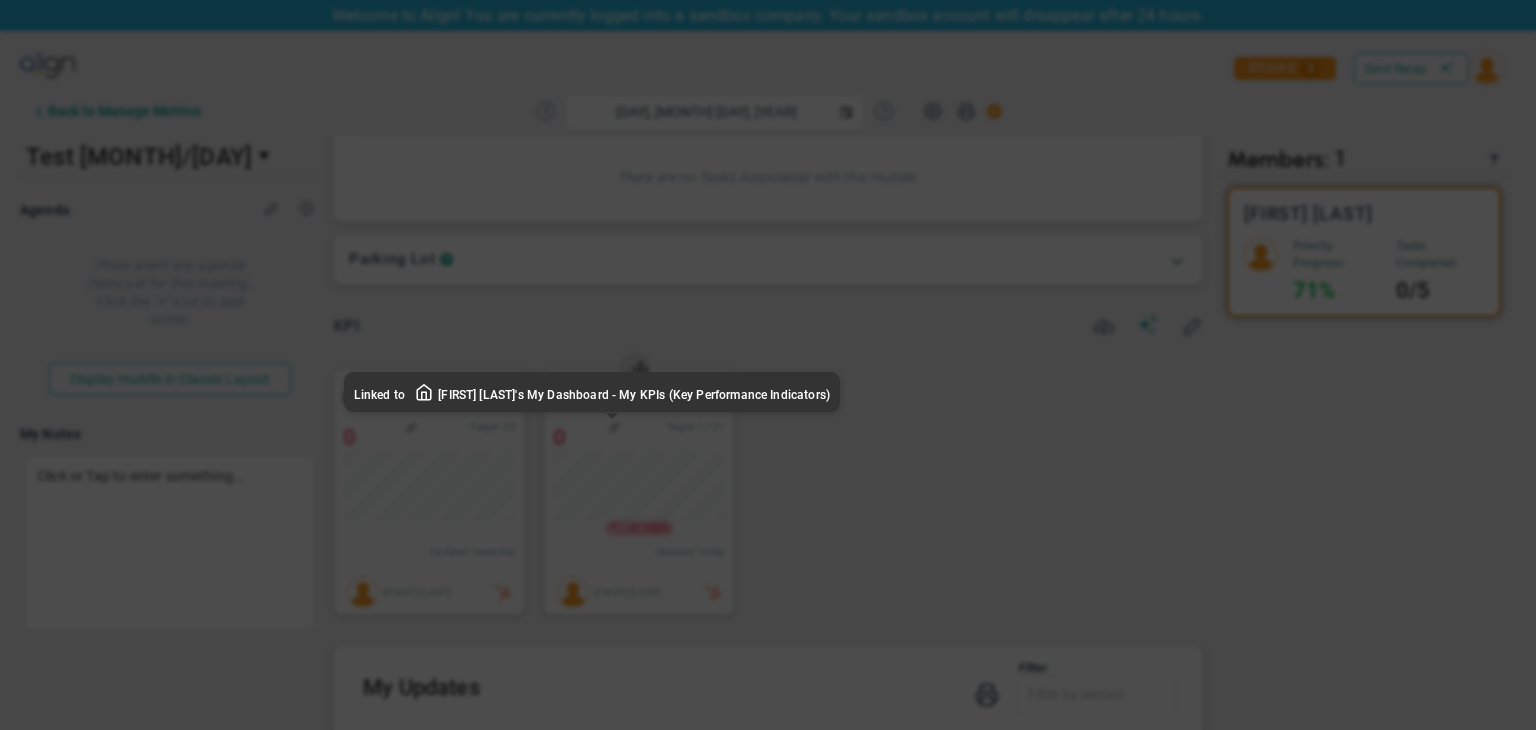type on "Wednesday, August 6, 2025" 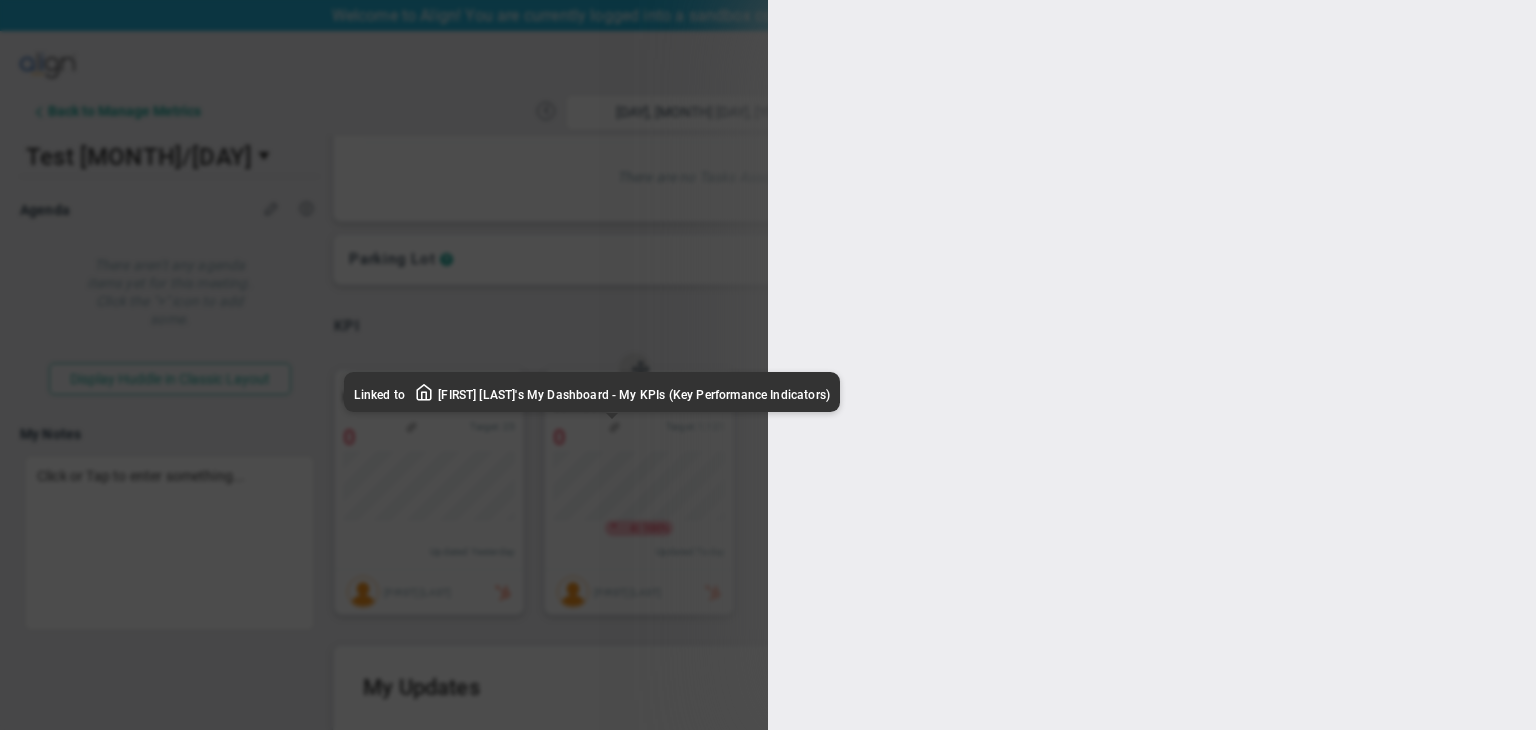 type on "Hub Spot Total contacts" 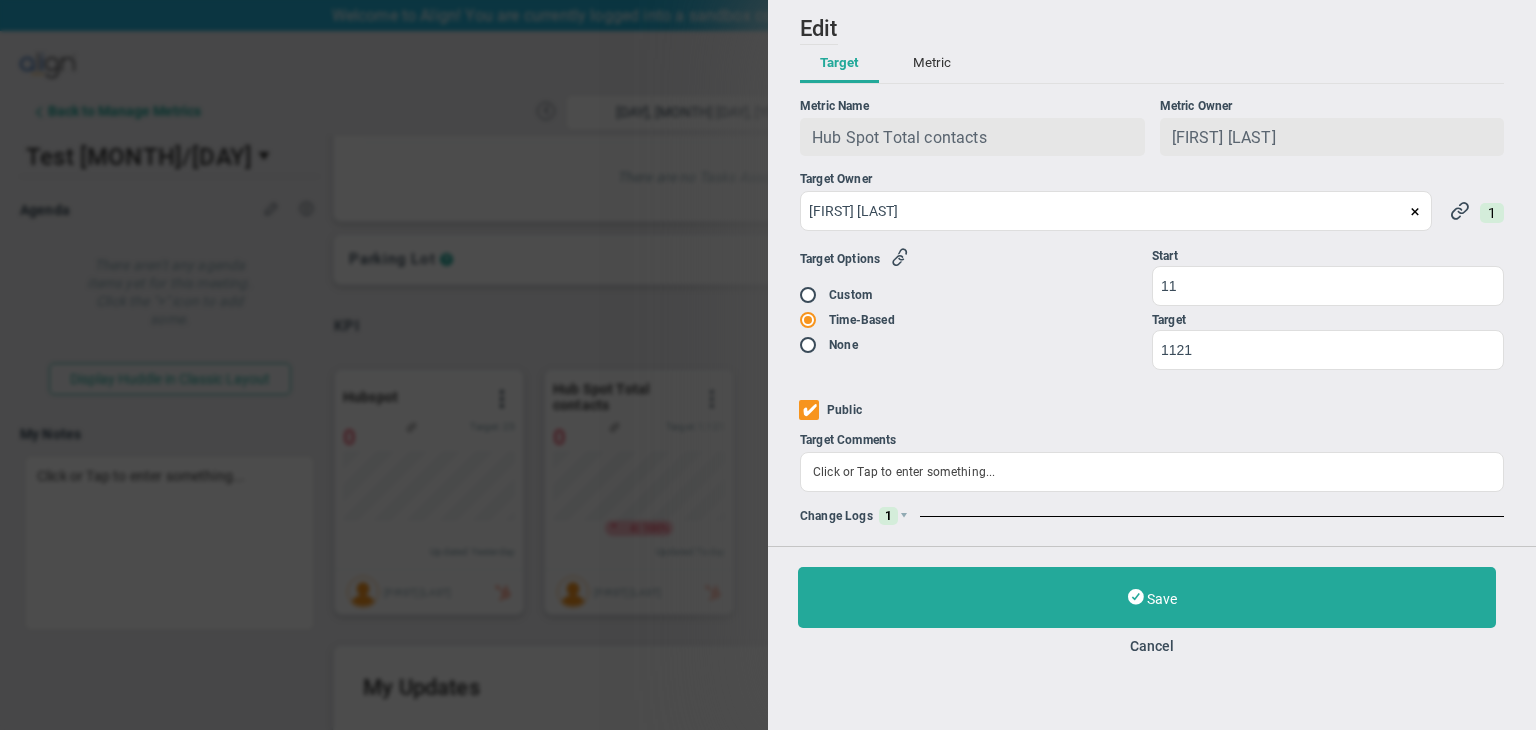 click on "Metric" at bounding box center [932, 64] 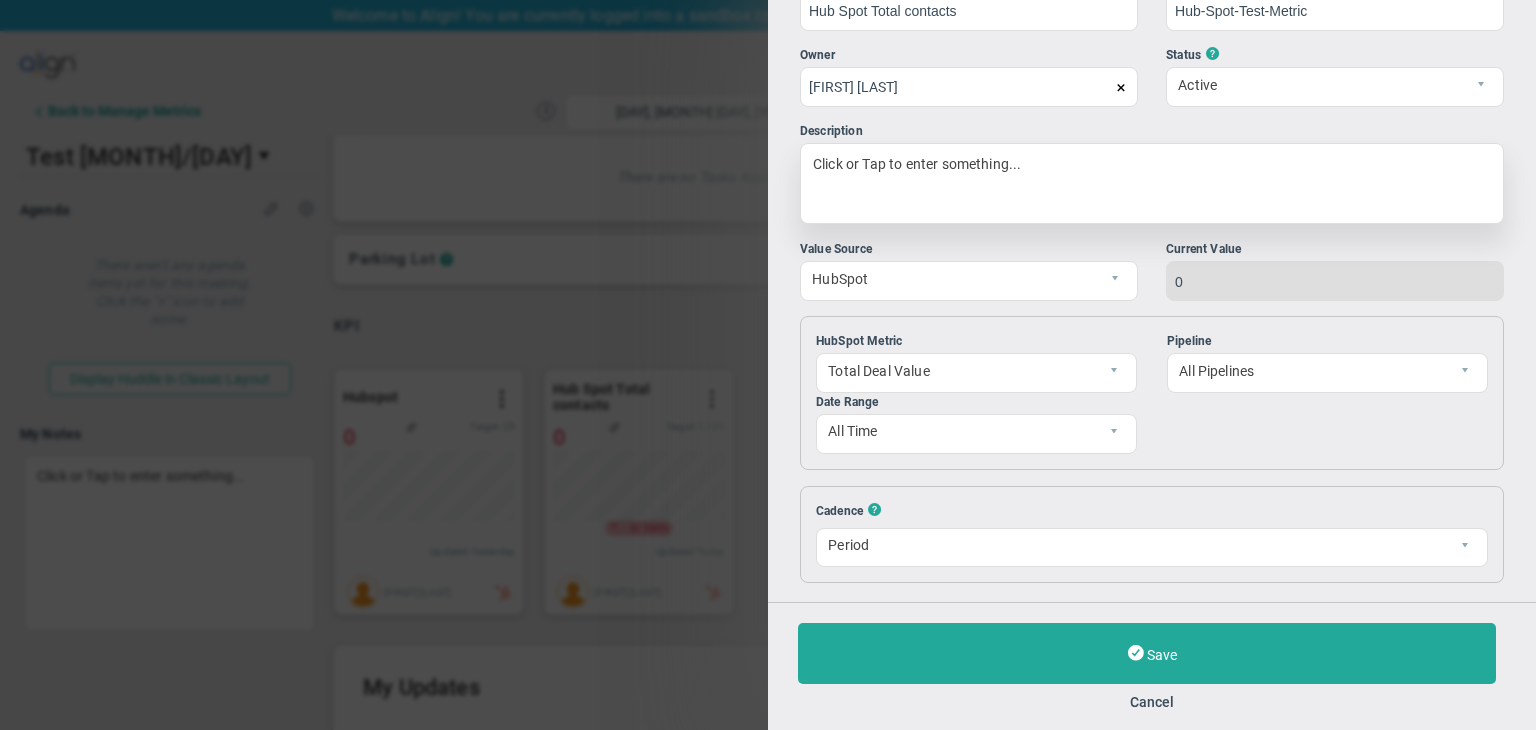 scroll, scrollTop: 0, scrollLeft: 0, axis: both 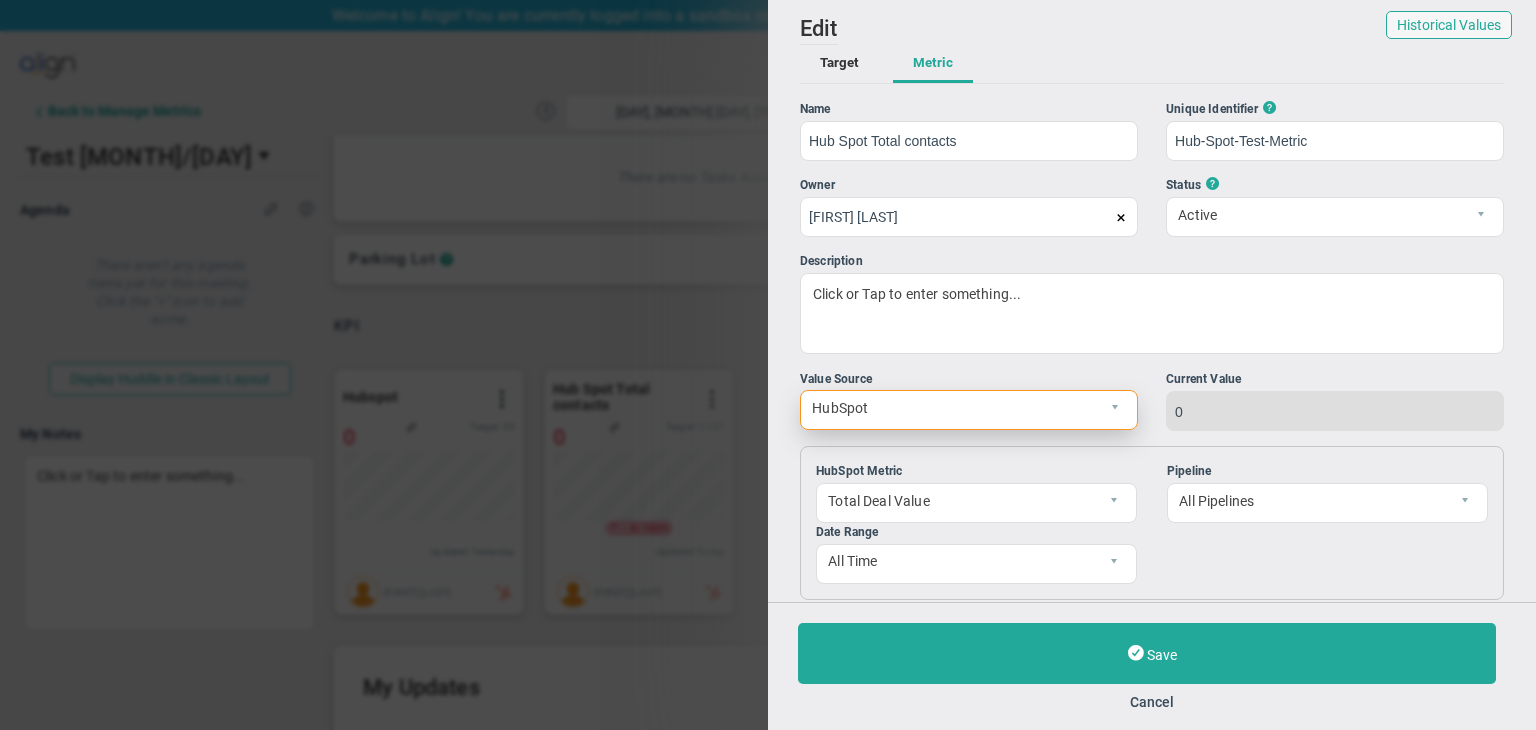 click on "HubSpot" at bounding box center (952, 408) 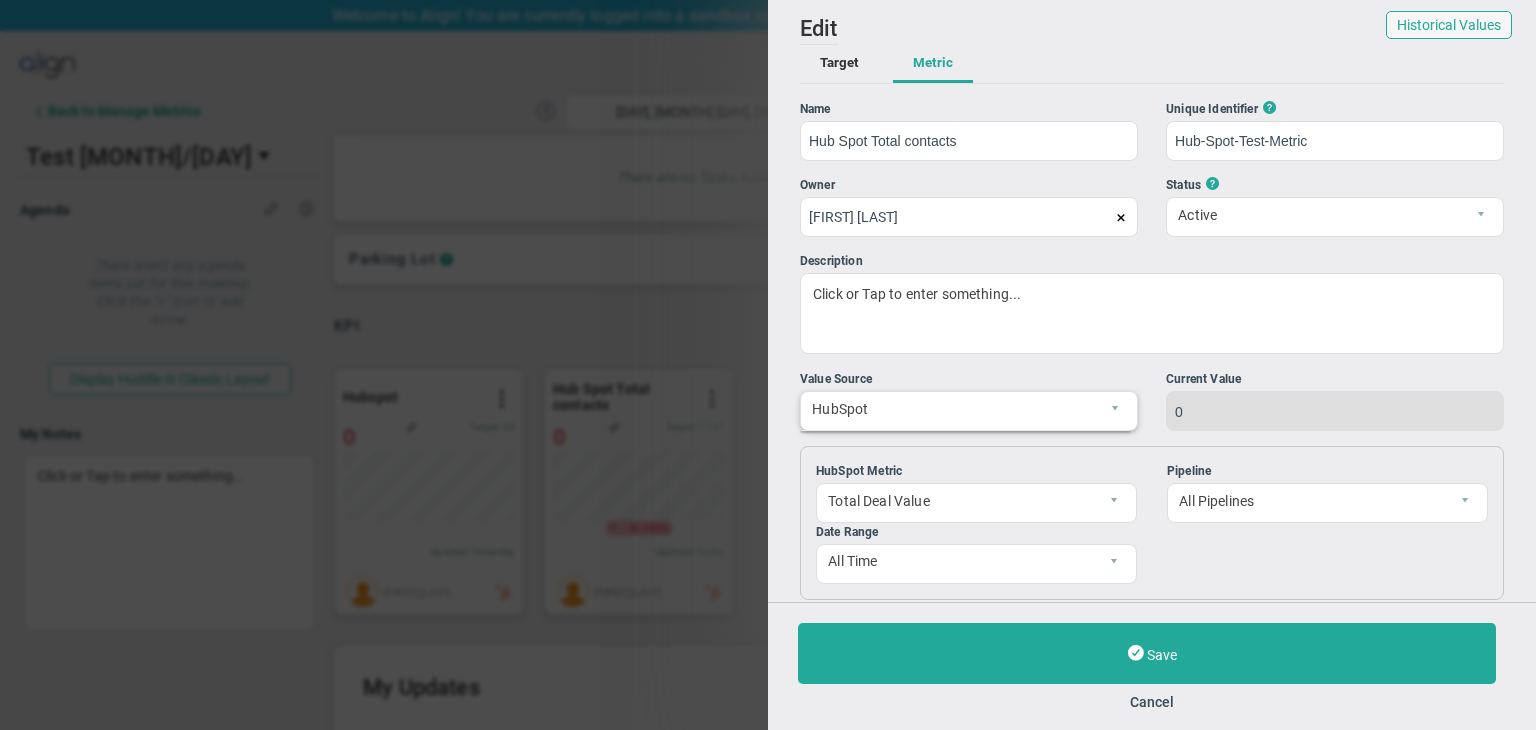 click on "Value Source
HubSpot HubSpot
Format
Number n
Current Value
0" at bounding box center (1152, 400) 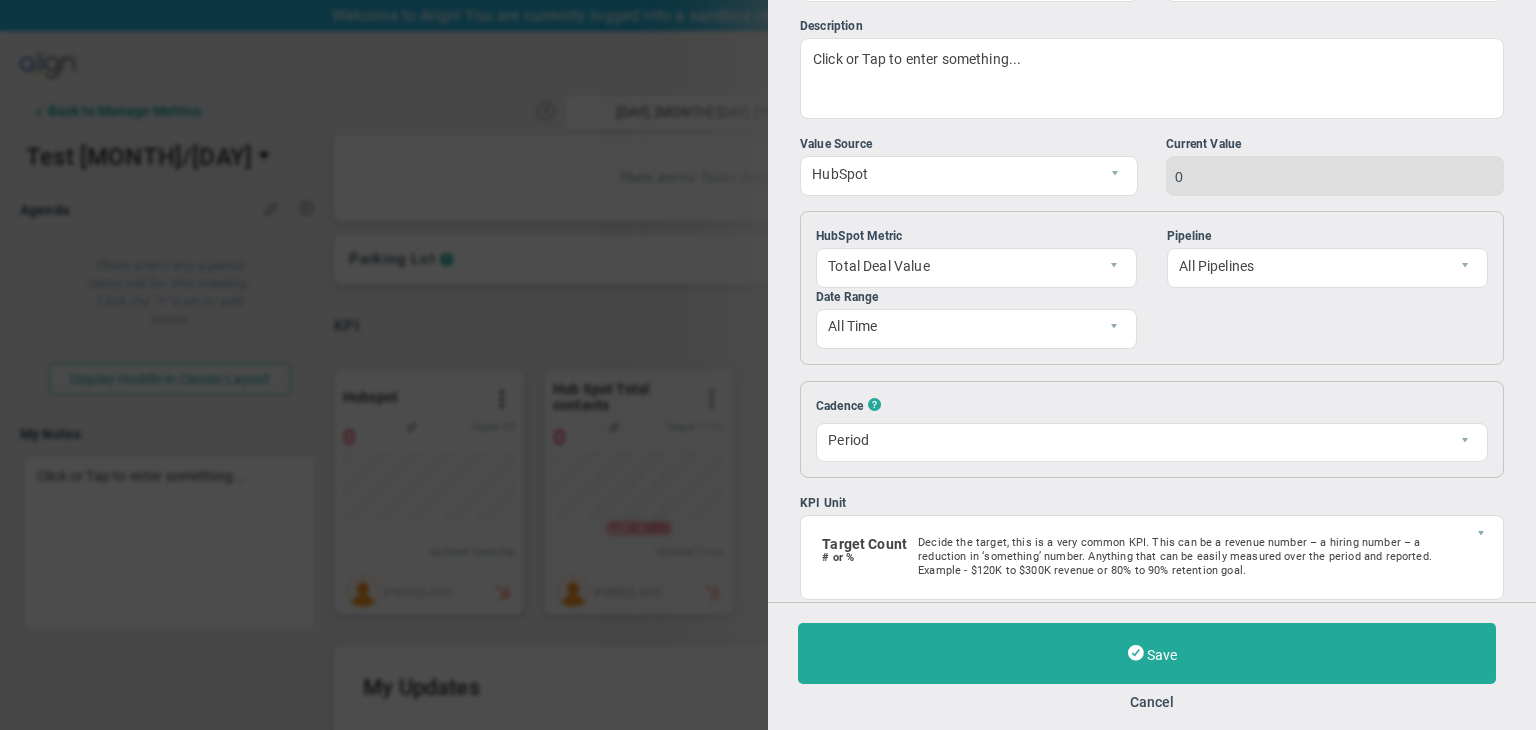 scroll, scrollTop: 343, scrollLeft: 0, axis: vertical 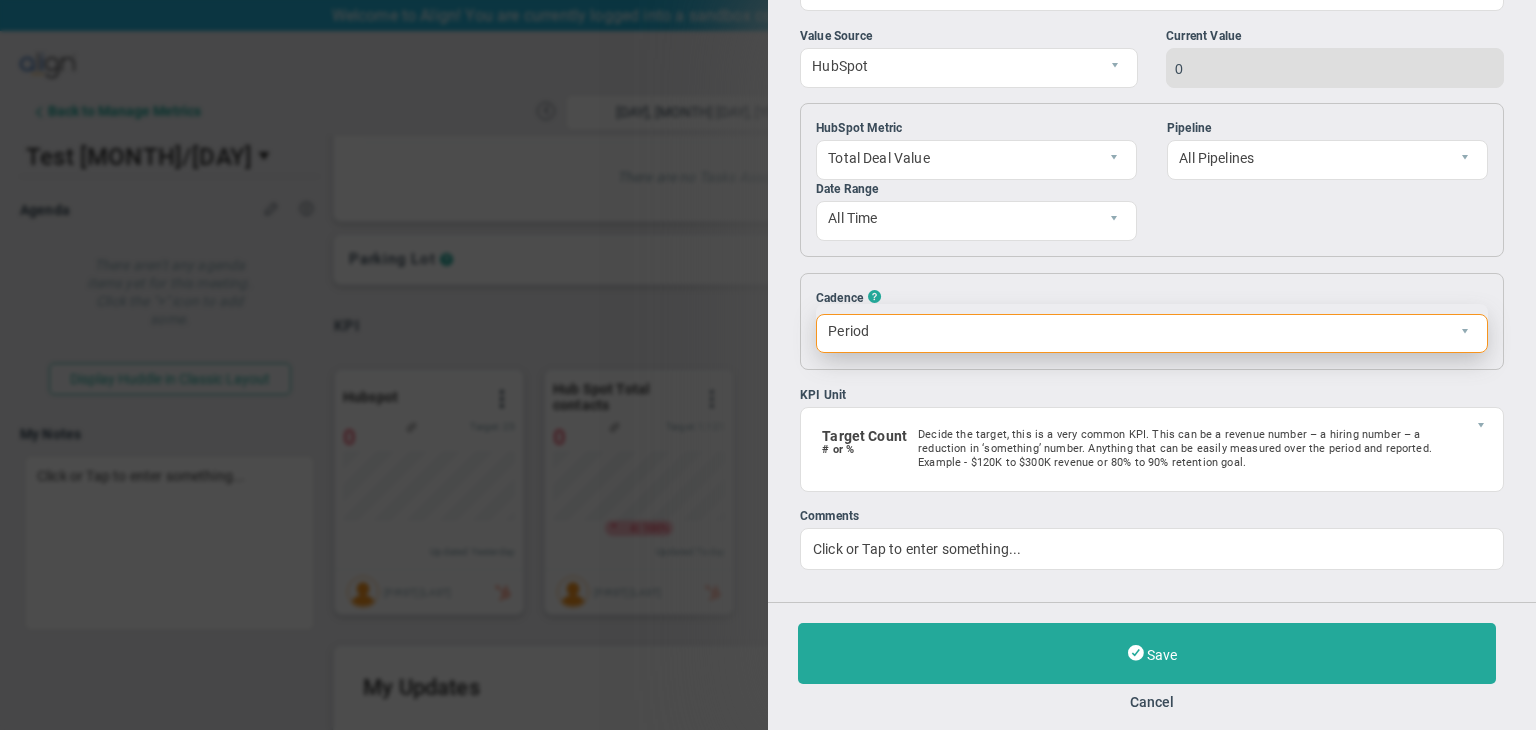 click on "Period" at bounding box center (1135, 332) 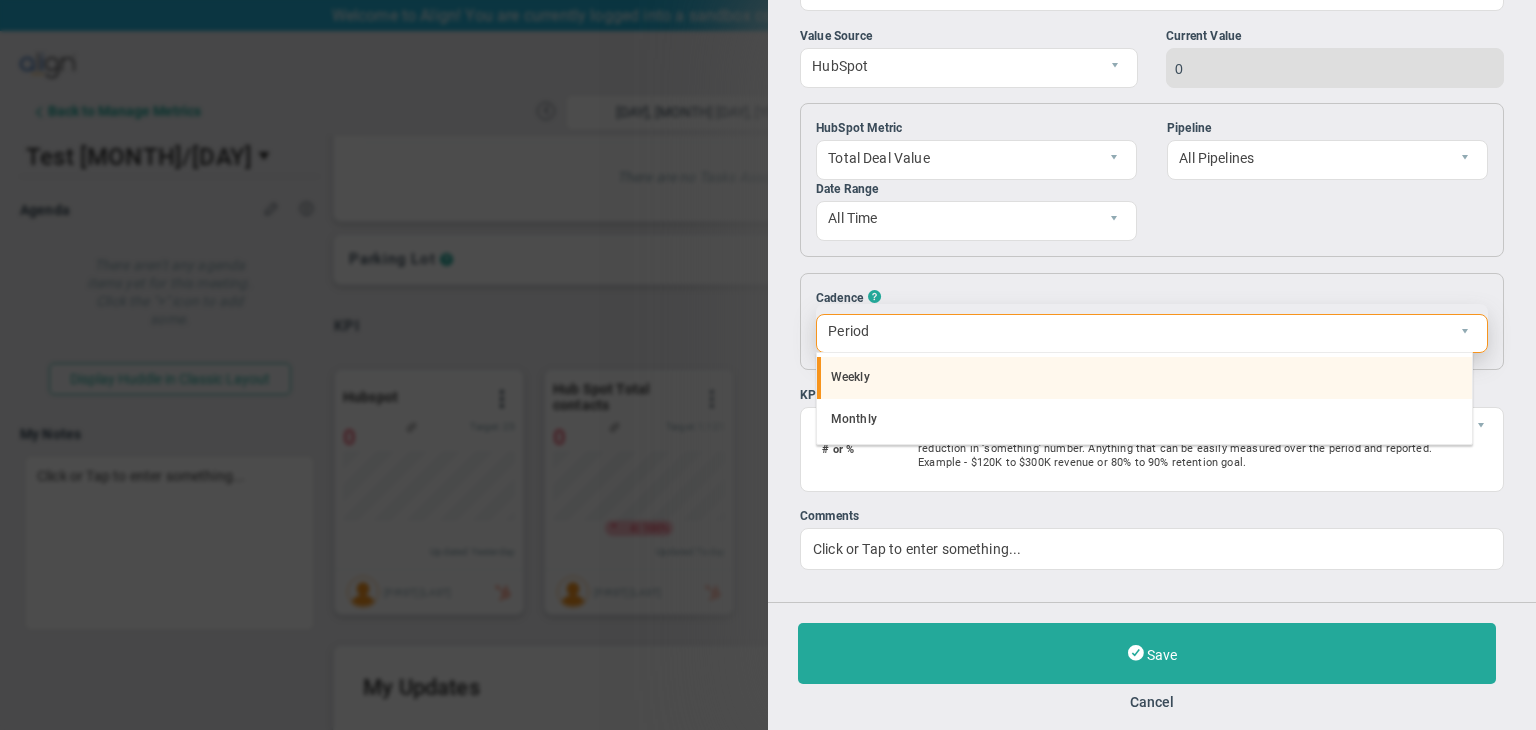 click on "Weekly" at bounding box center (1145, 378) 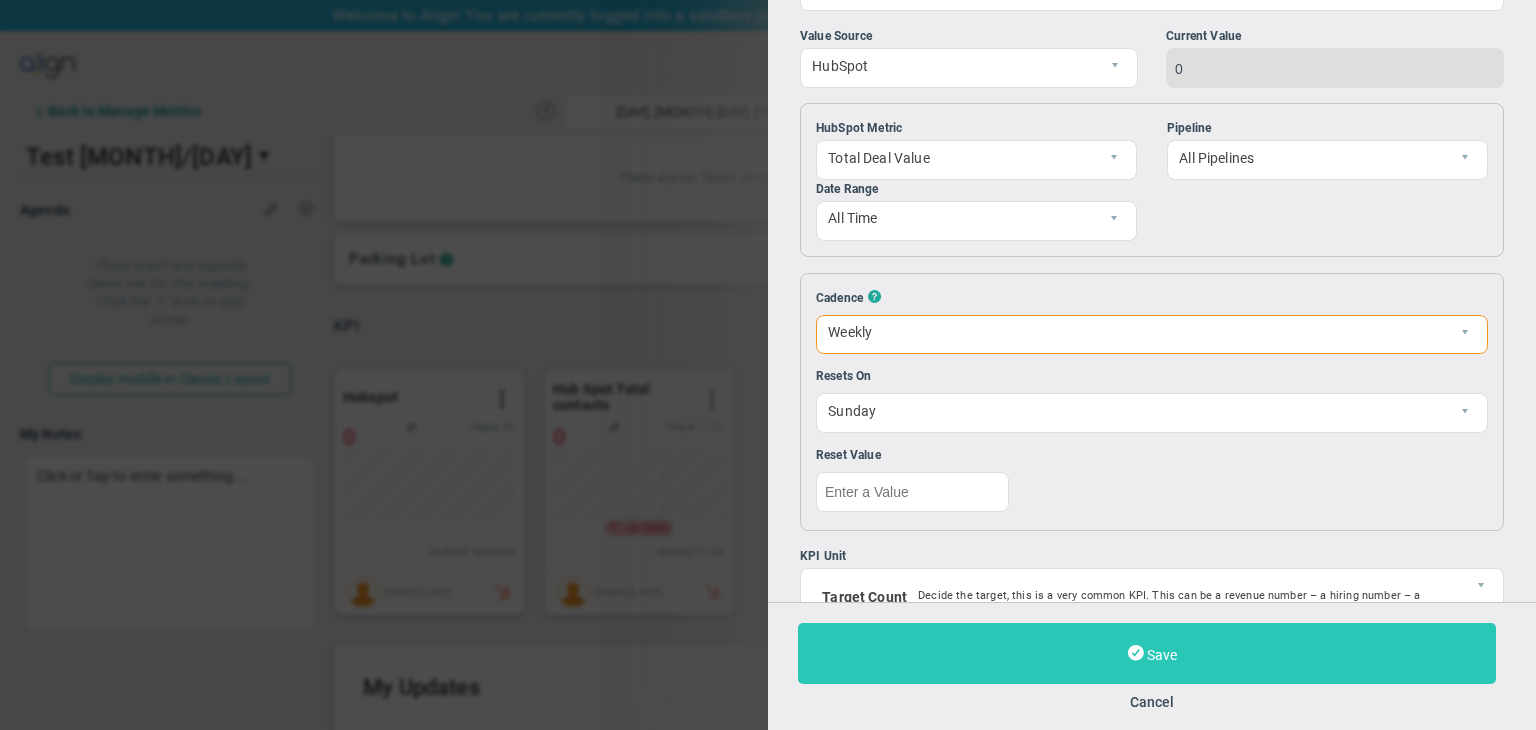 click on "Save" at bounding box center (1162, 655) 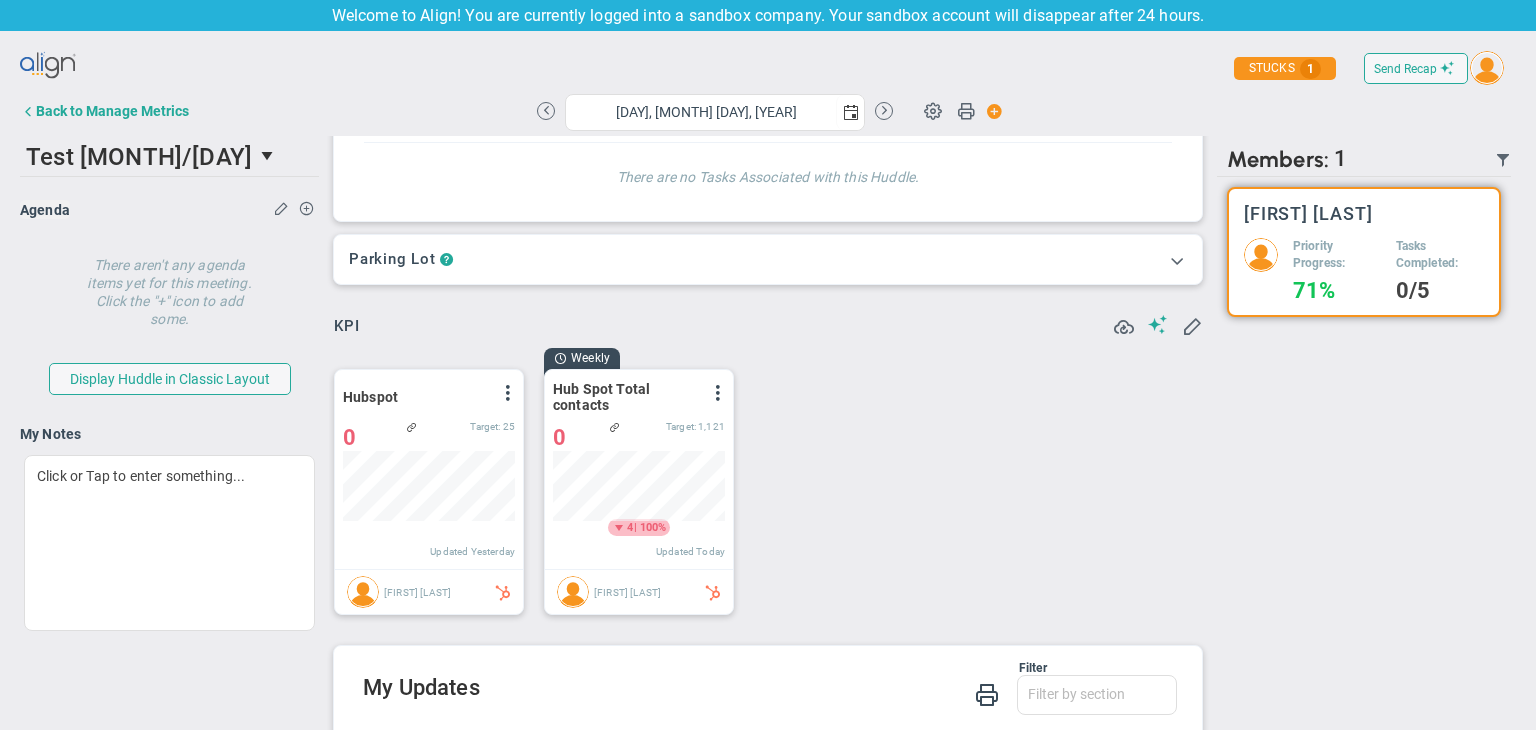 scroll, scrollTop: 999929, scrollLeft: 999827, axis: both 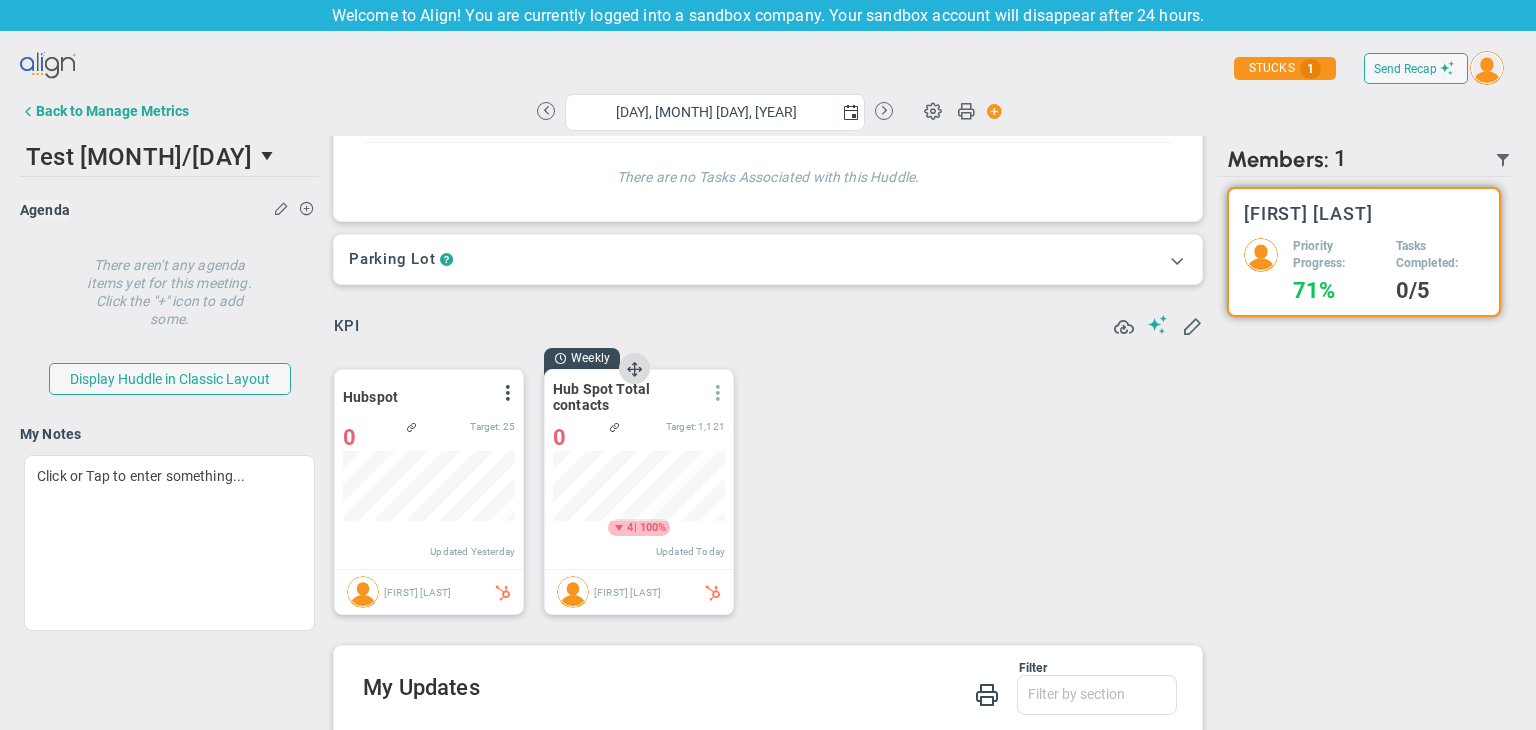 click at bounding box center [718, 393] 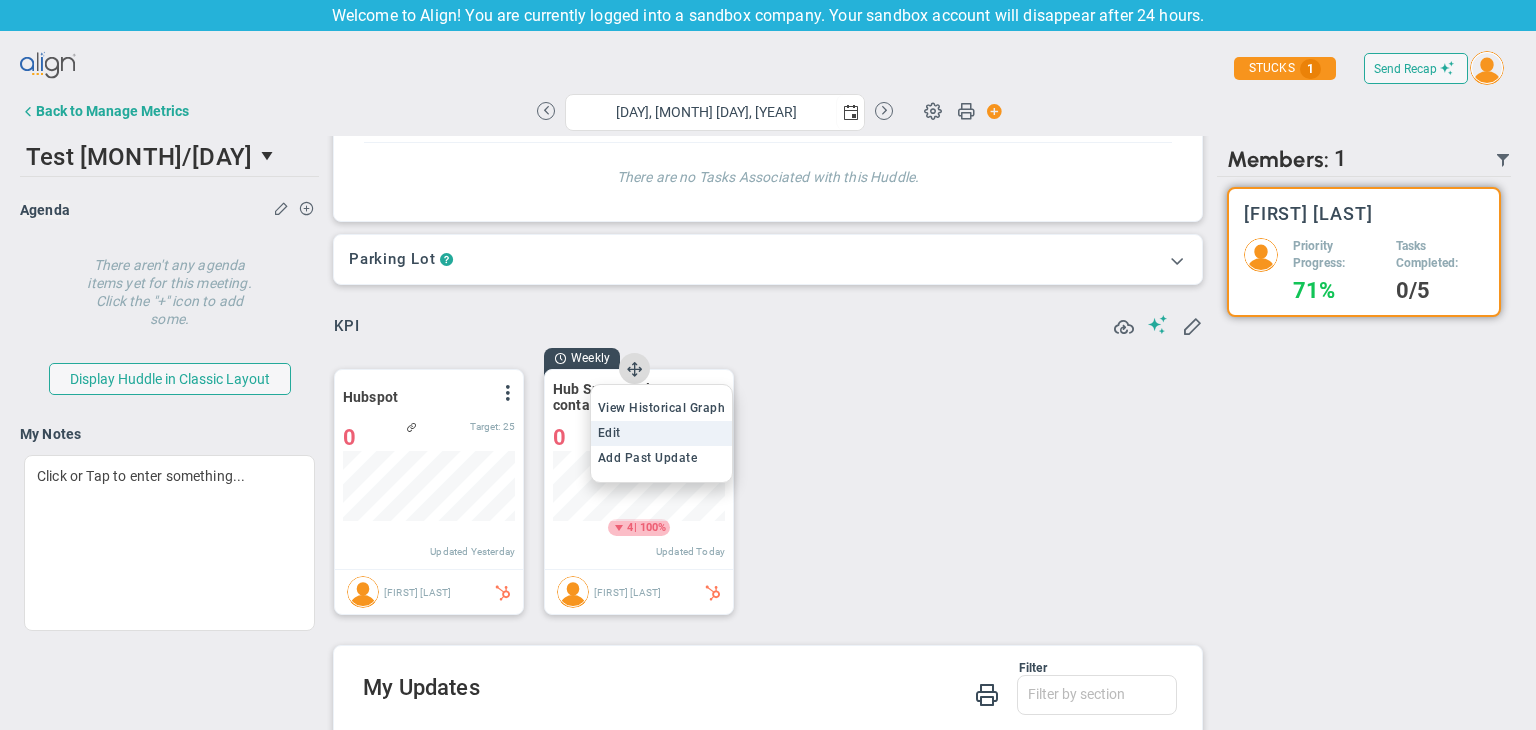 click on "Edit" at bounding box center (609, 433) 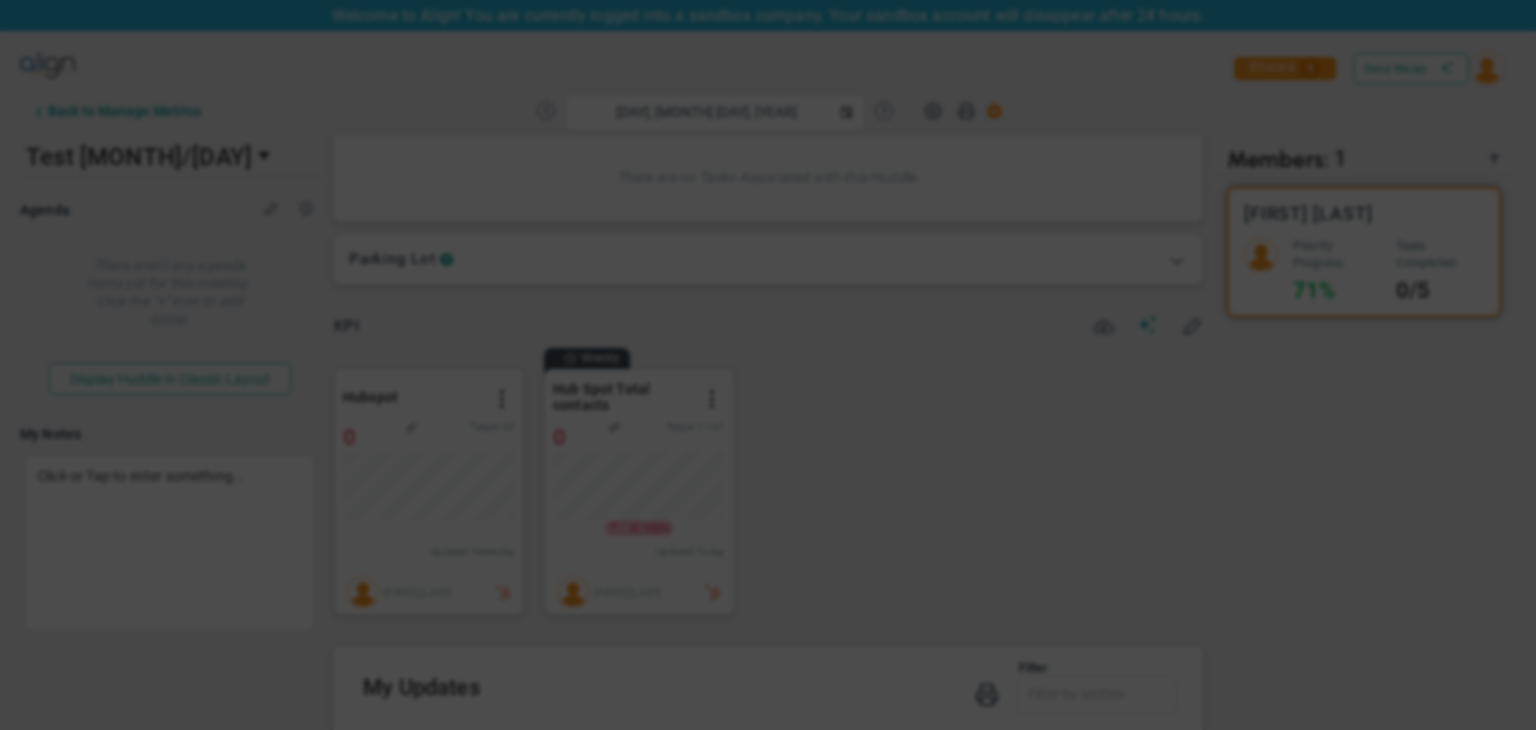 type on "Wednesday, August 6, 2025" 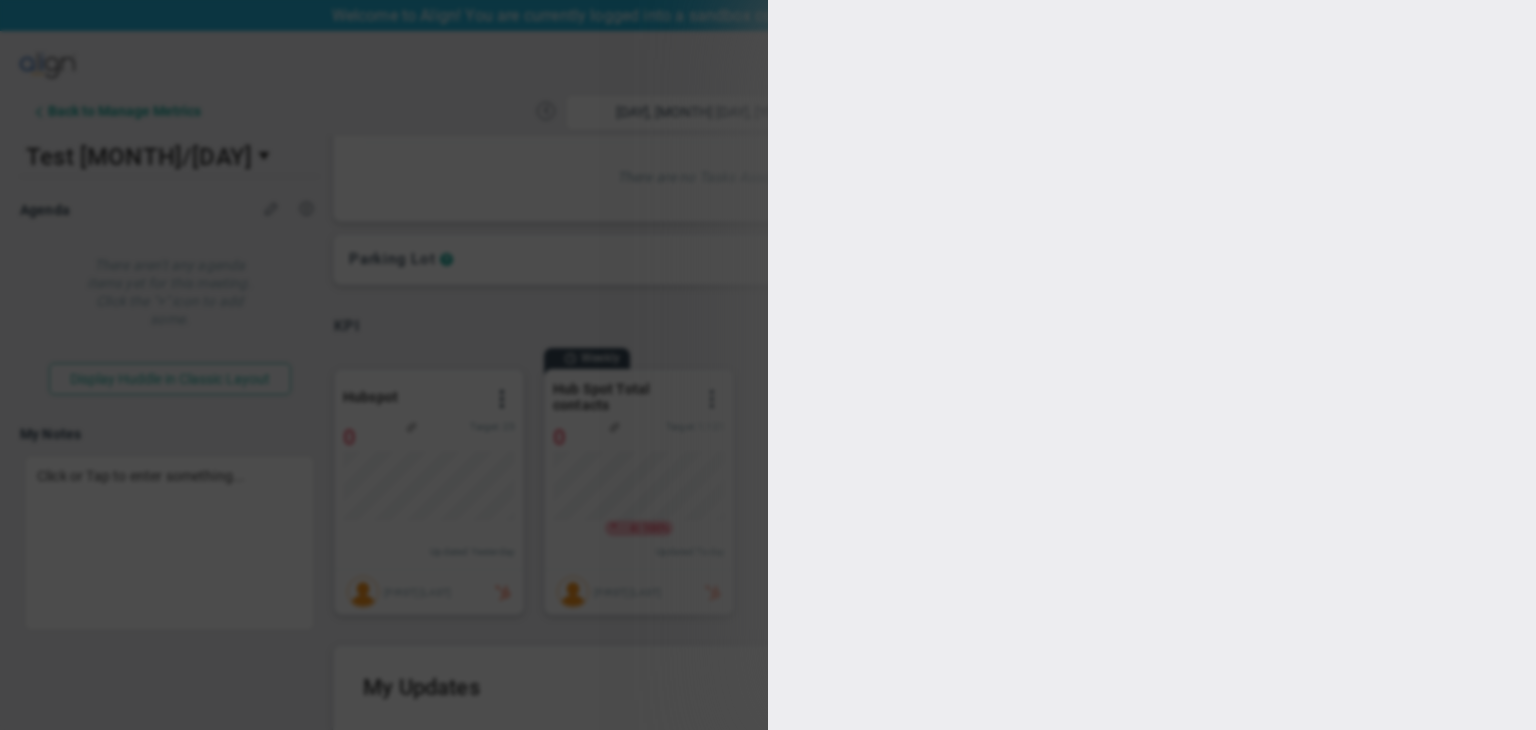 type on "Hub Spot Total contacts" 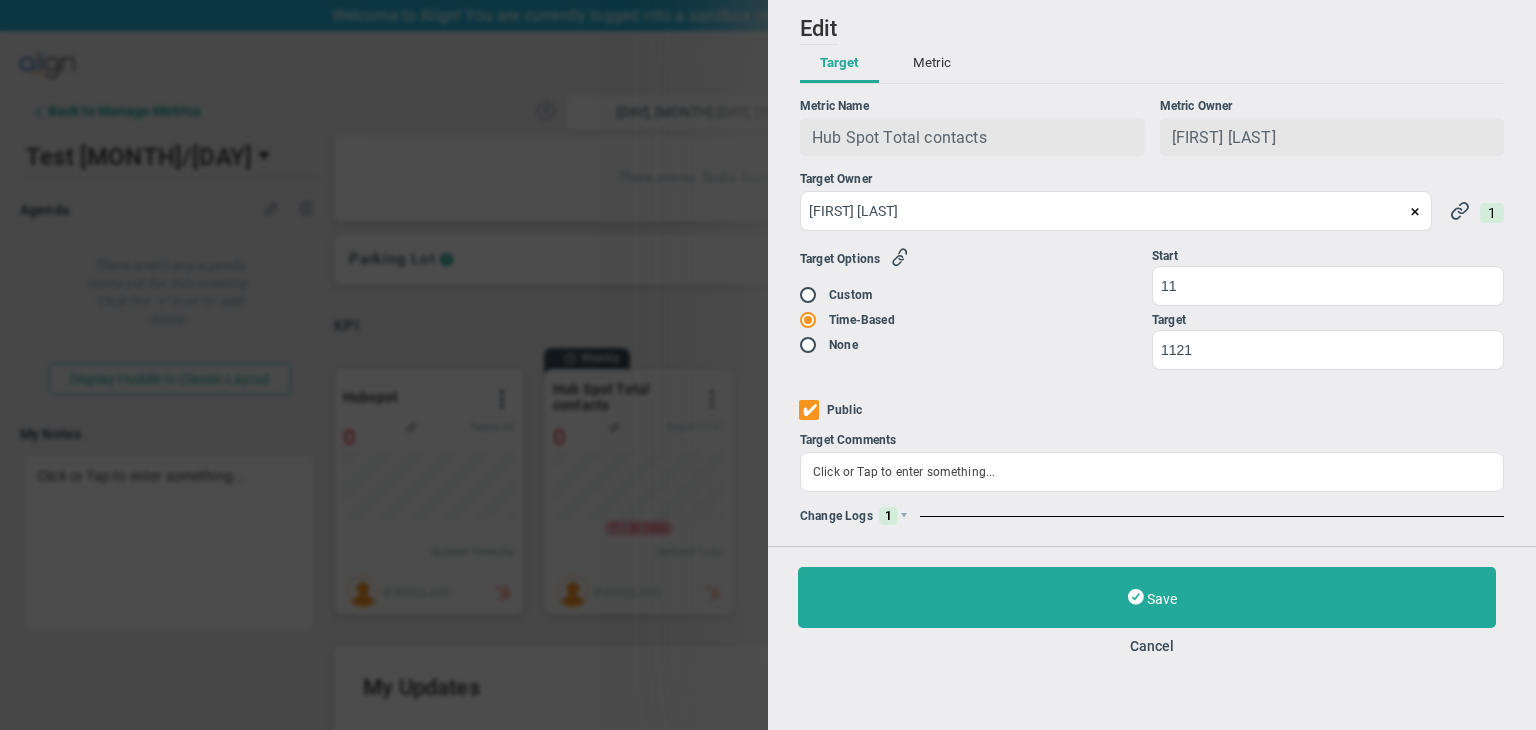 click on "Metric" at bounding box center [932, 64] 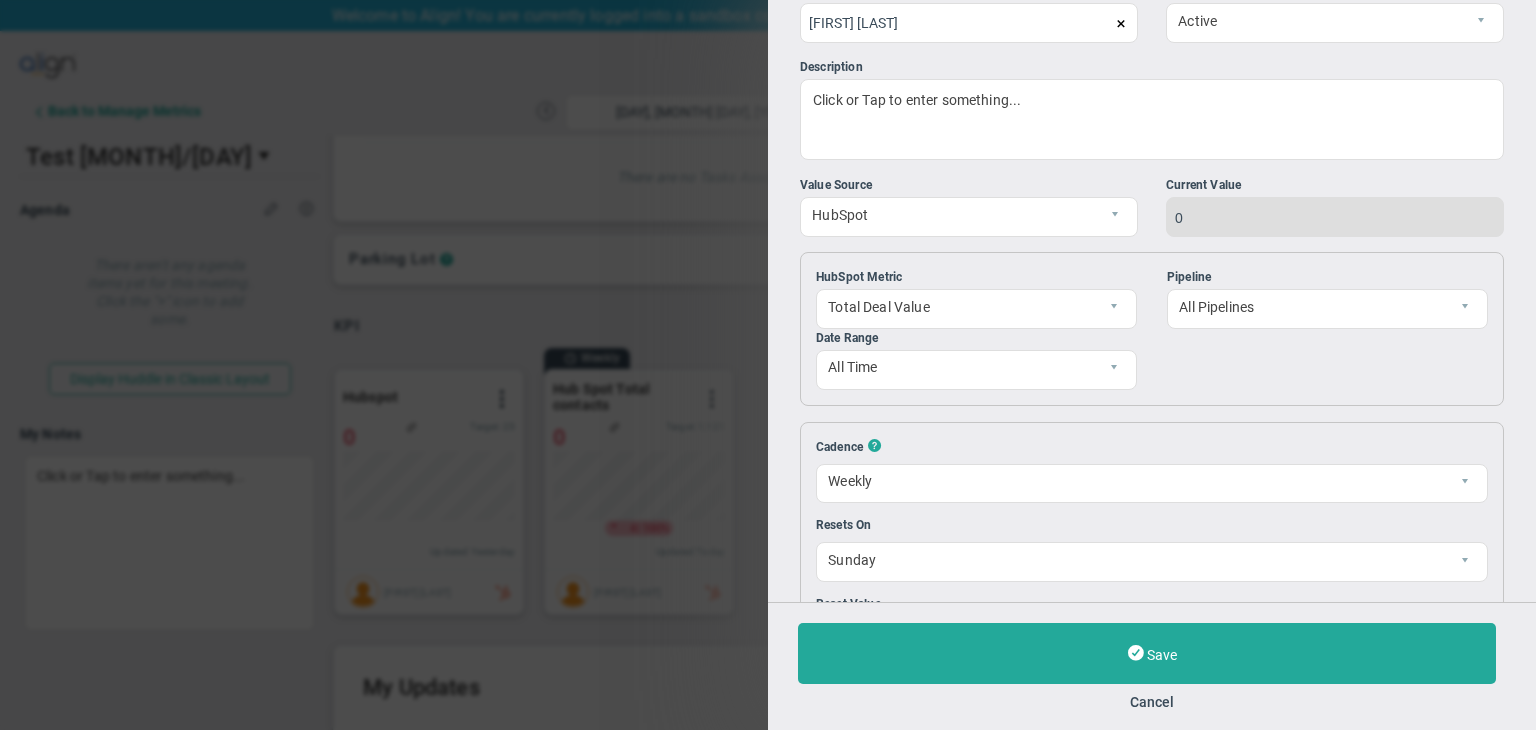 scroll, scrollTop: 343, scrollLeft: 0, axis: vertical 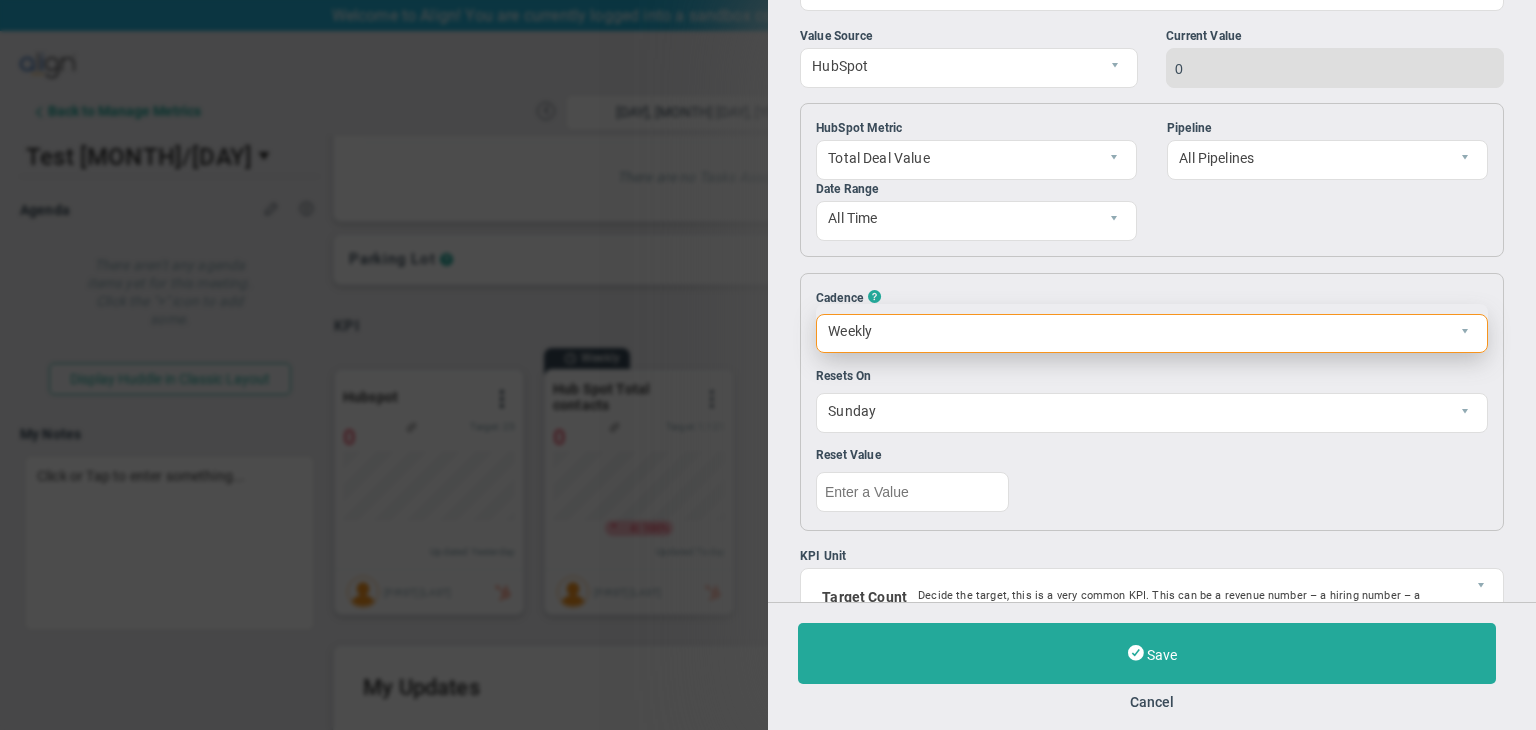 click on "Weekly" at bounding box center (1135, 332) 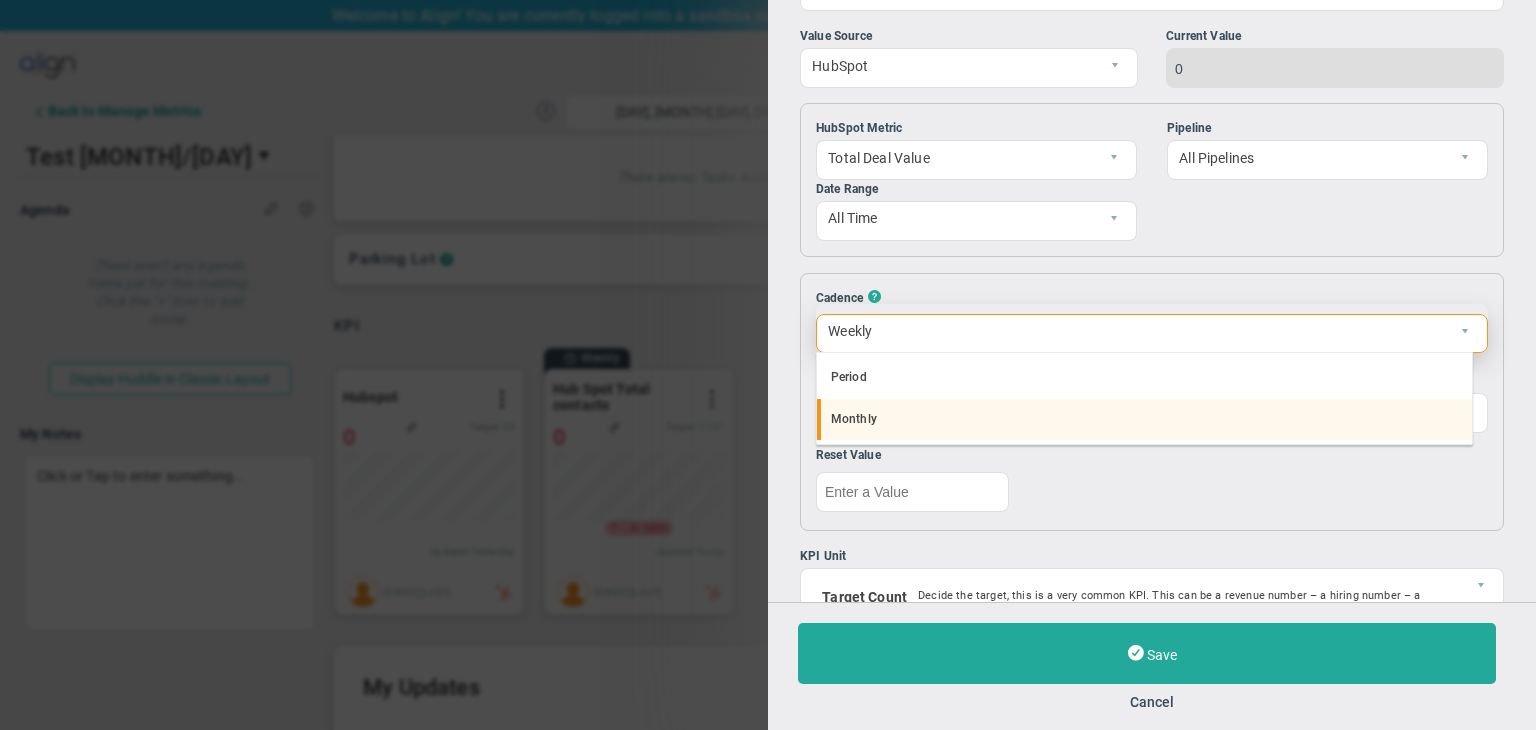 click on "Monthly" at bounding box center [1145, 420] 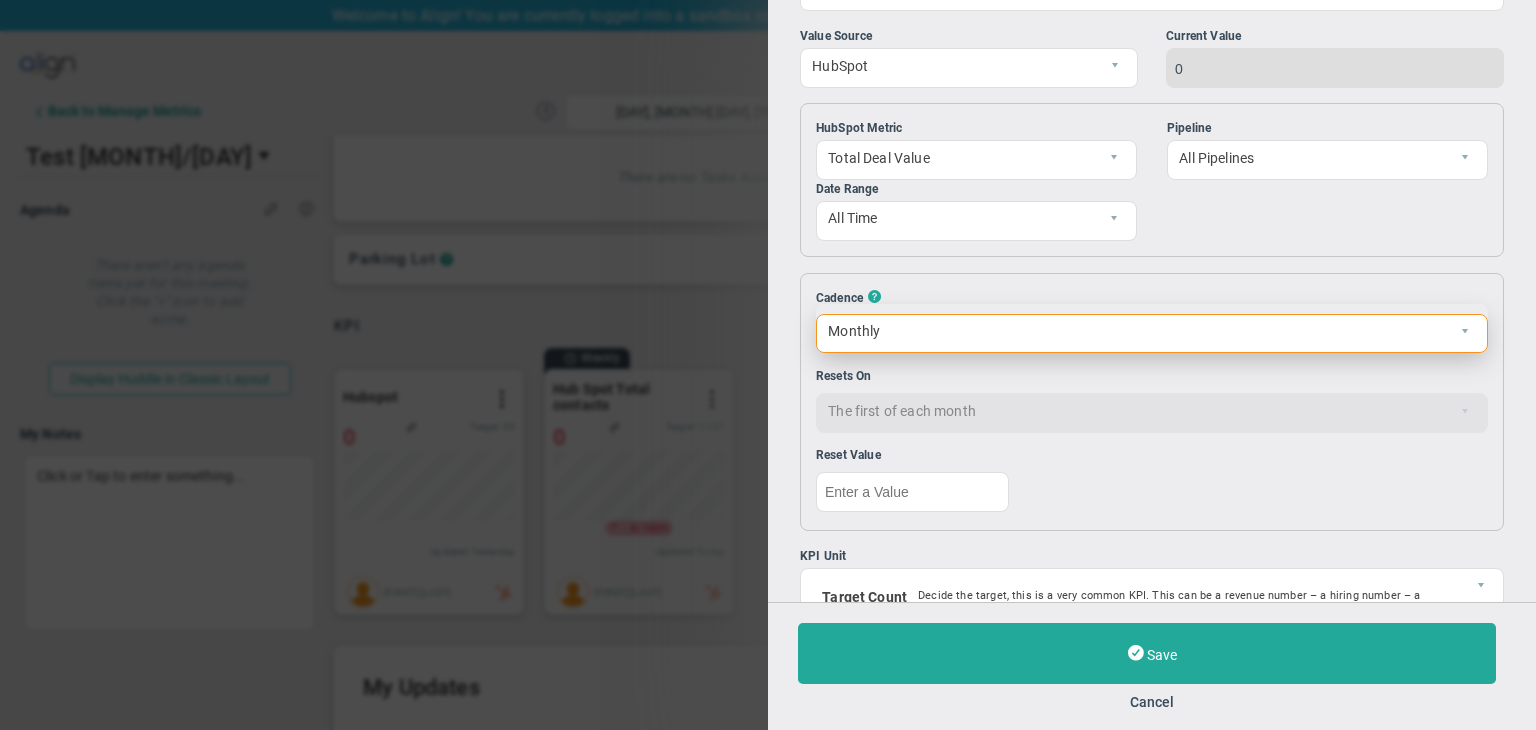 scroll, scrollTop: 118, scrollLeft: 0, axis: vertical 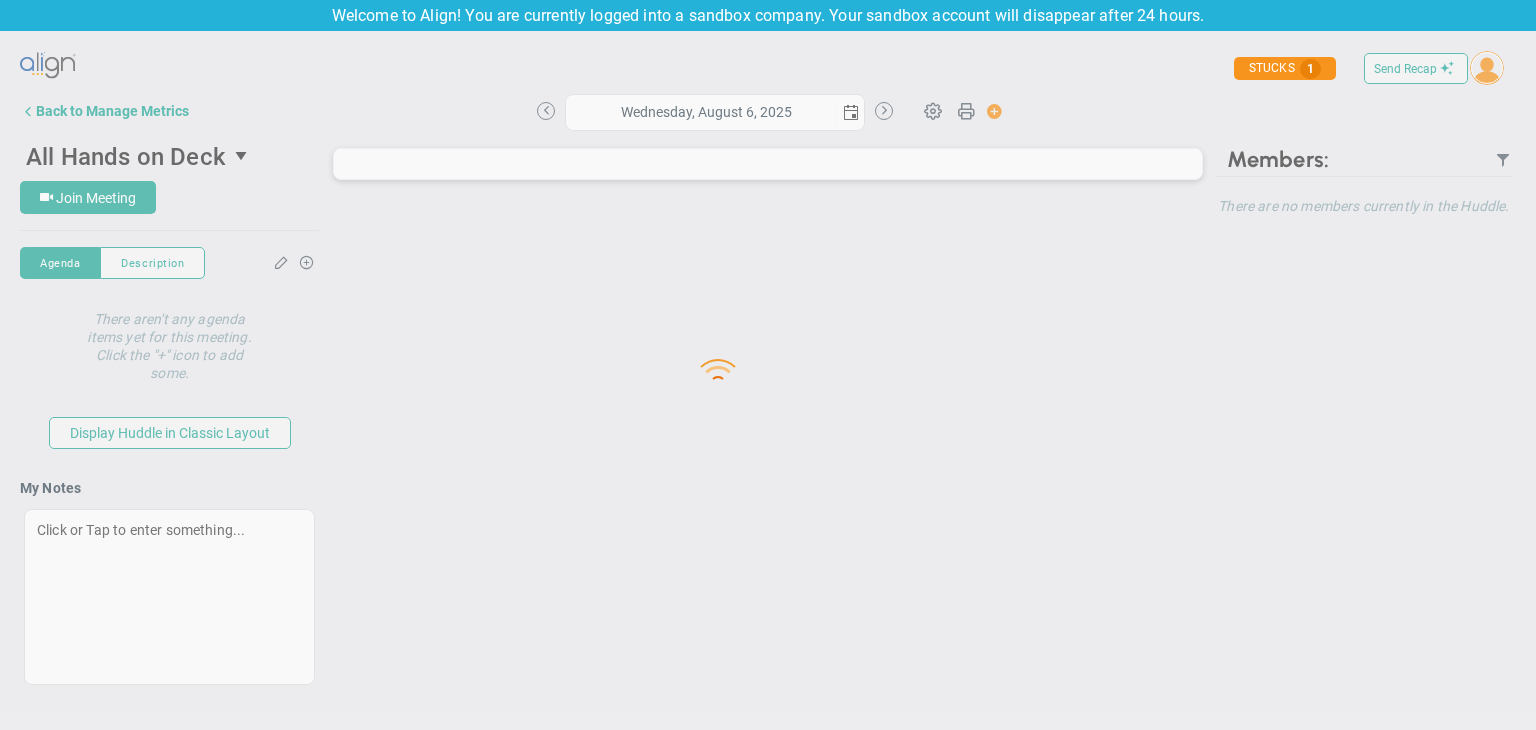 type on "Wednesday, August 6, 2025" 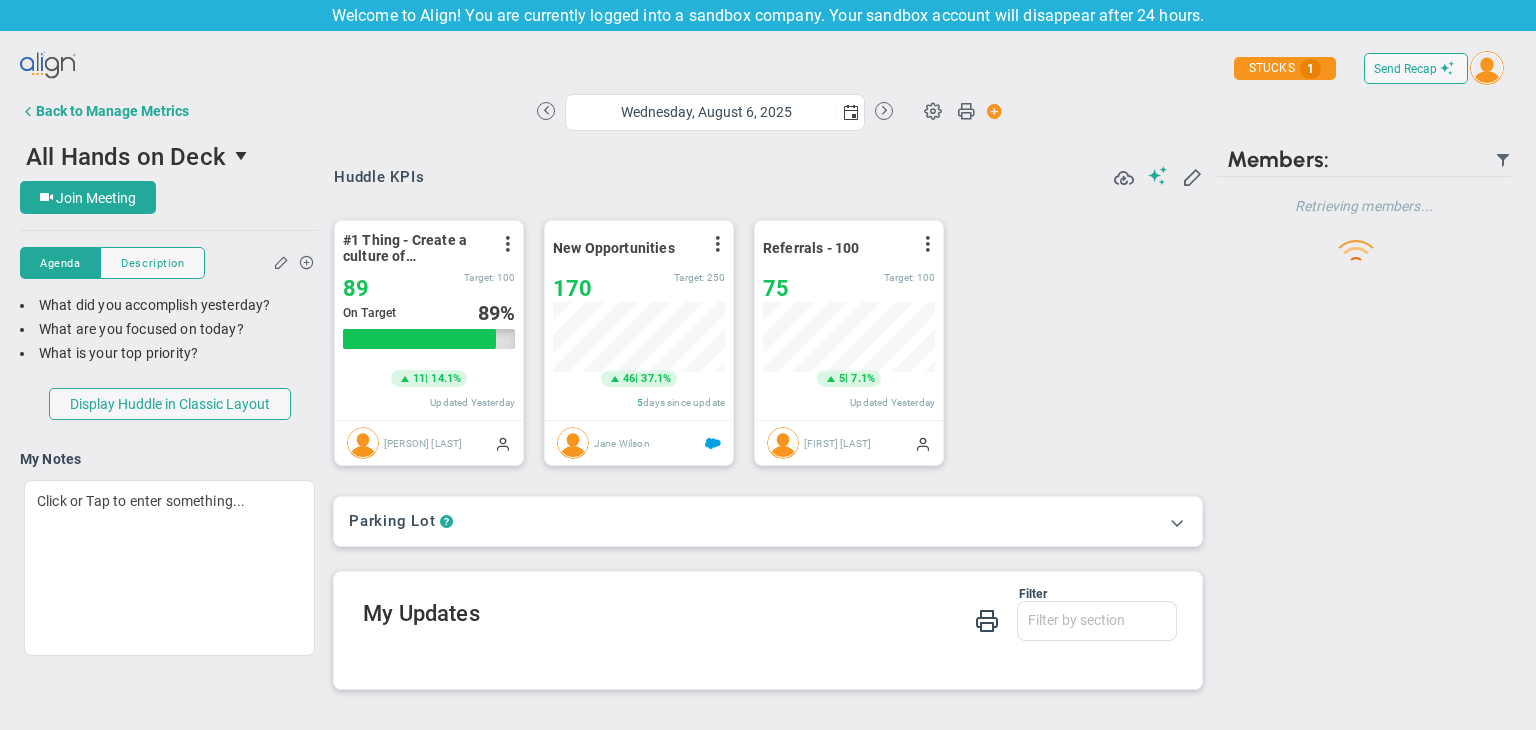 scroll, scrollTop: 999929, scrollLeft: 999827, axis: both 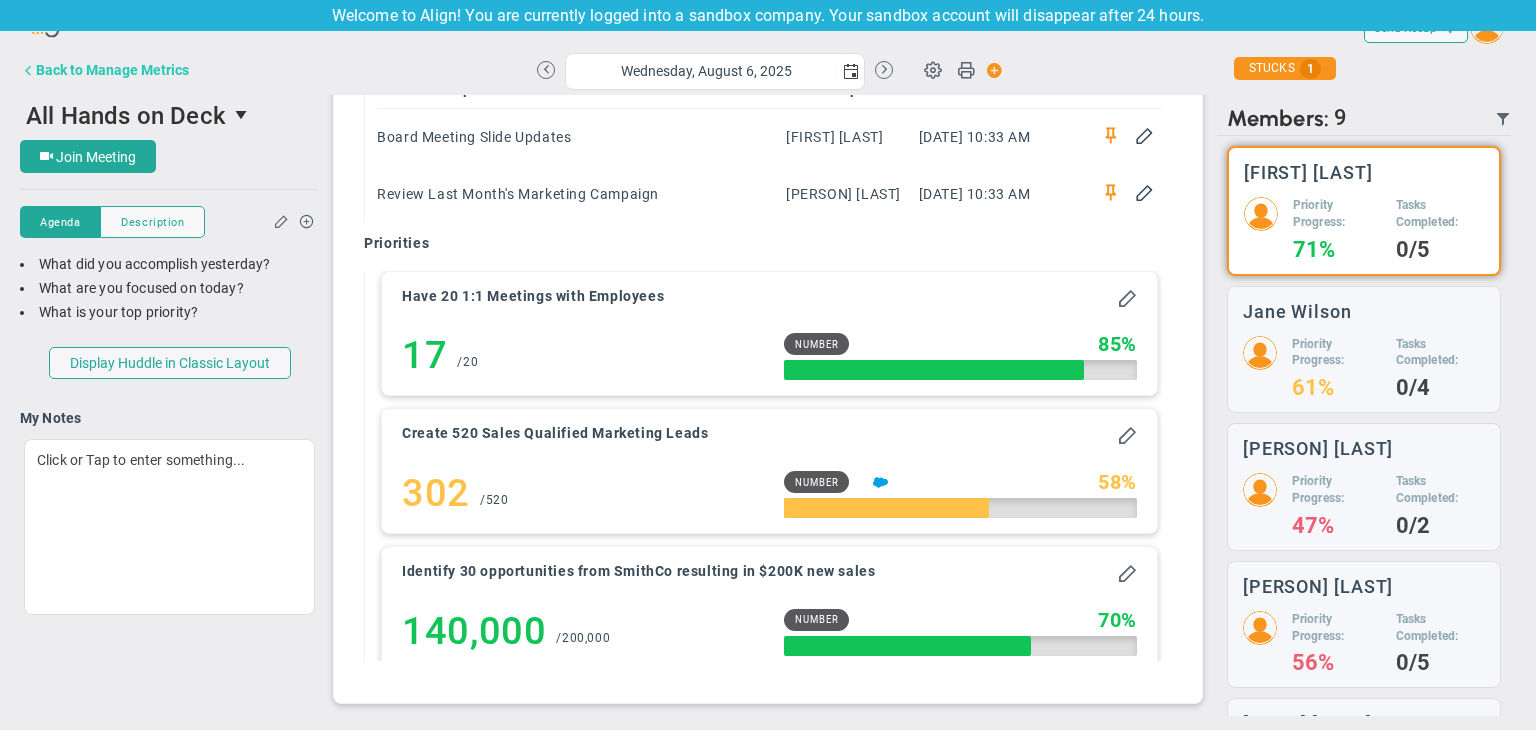 click on "Back to Manage Metrics" at bounding box center (104, 70) 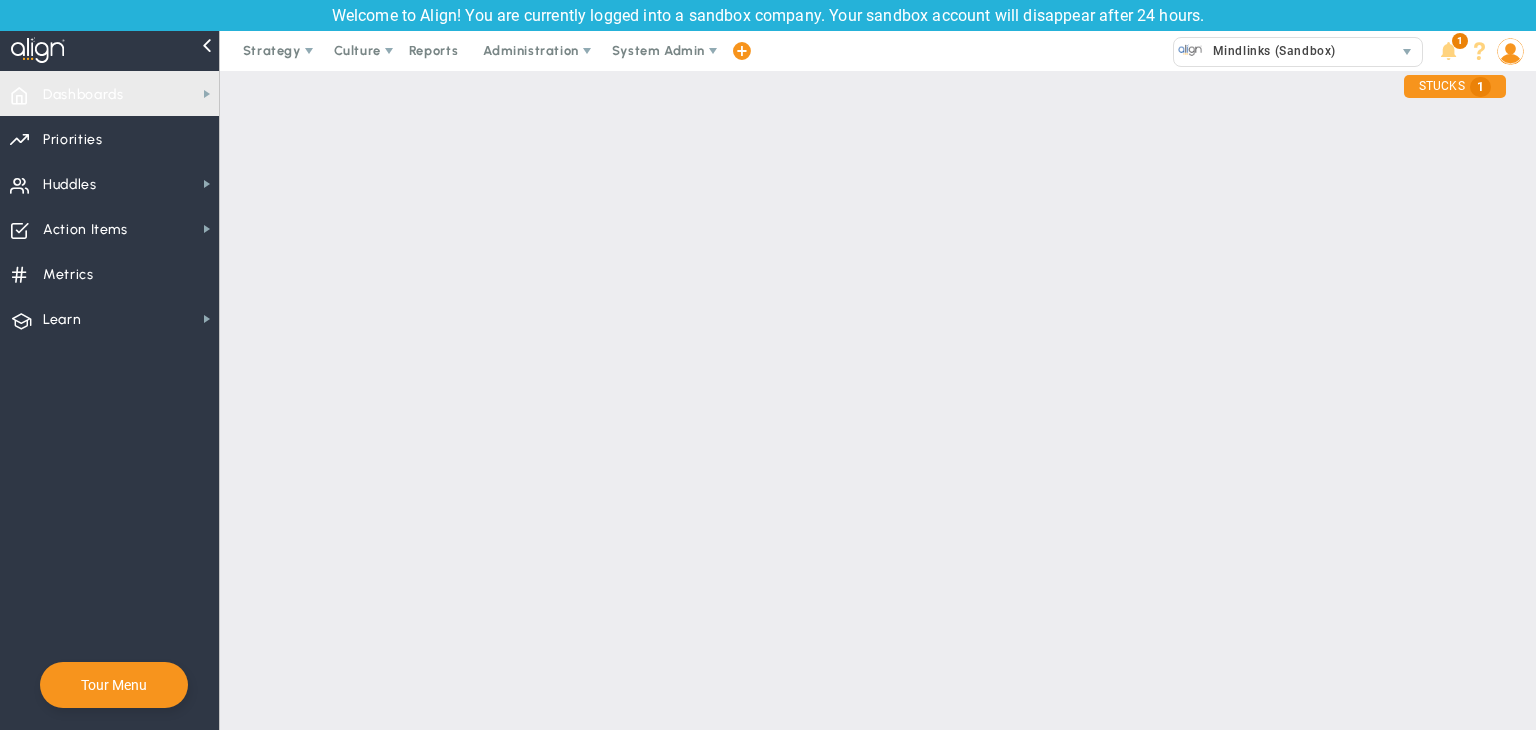scroll, scrollTop: 0, scrollLeft: 0, axis: both 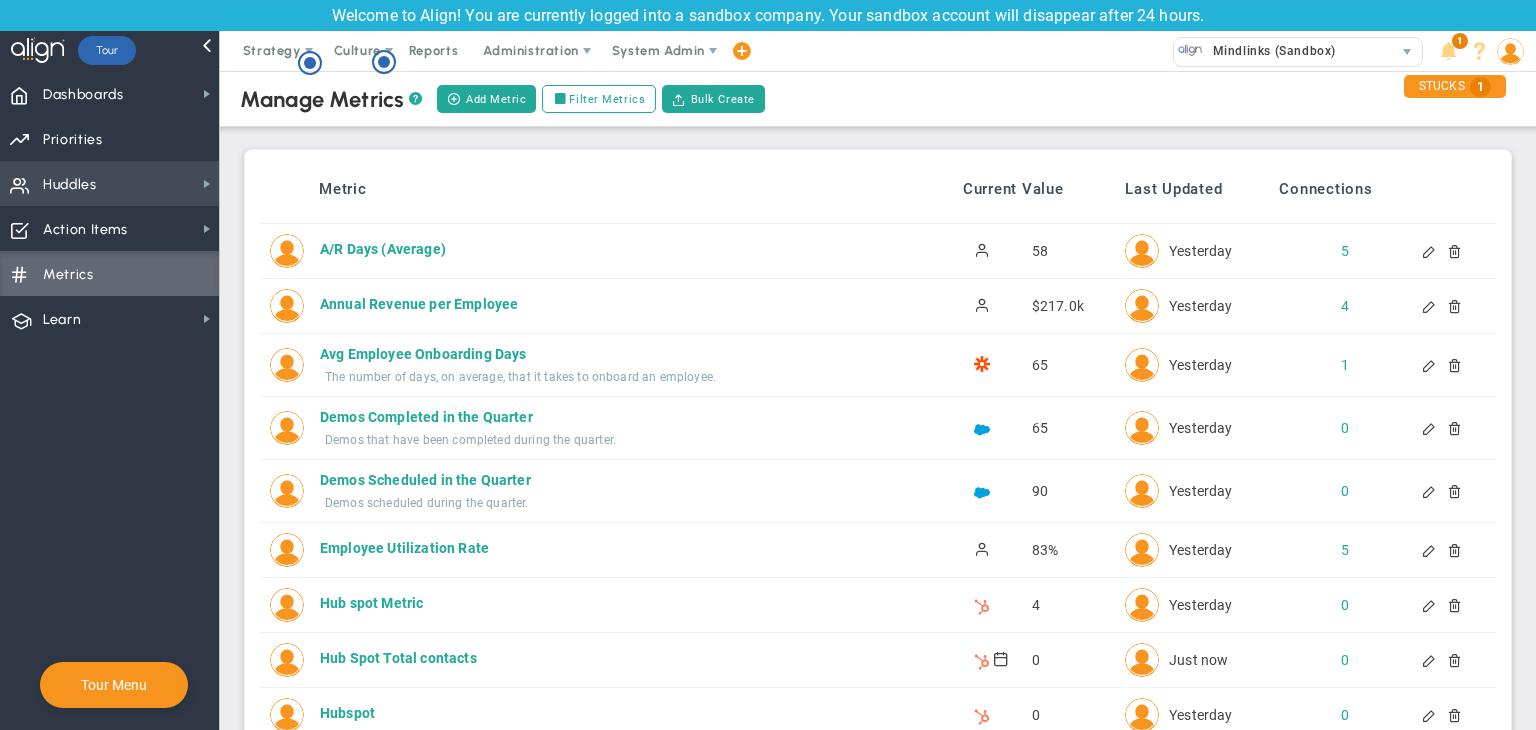 click on "Huddles Huddles" at bounding box center [109, 183] 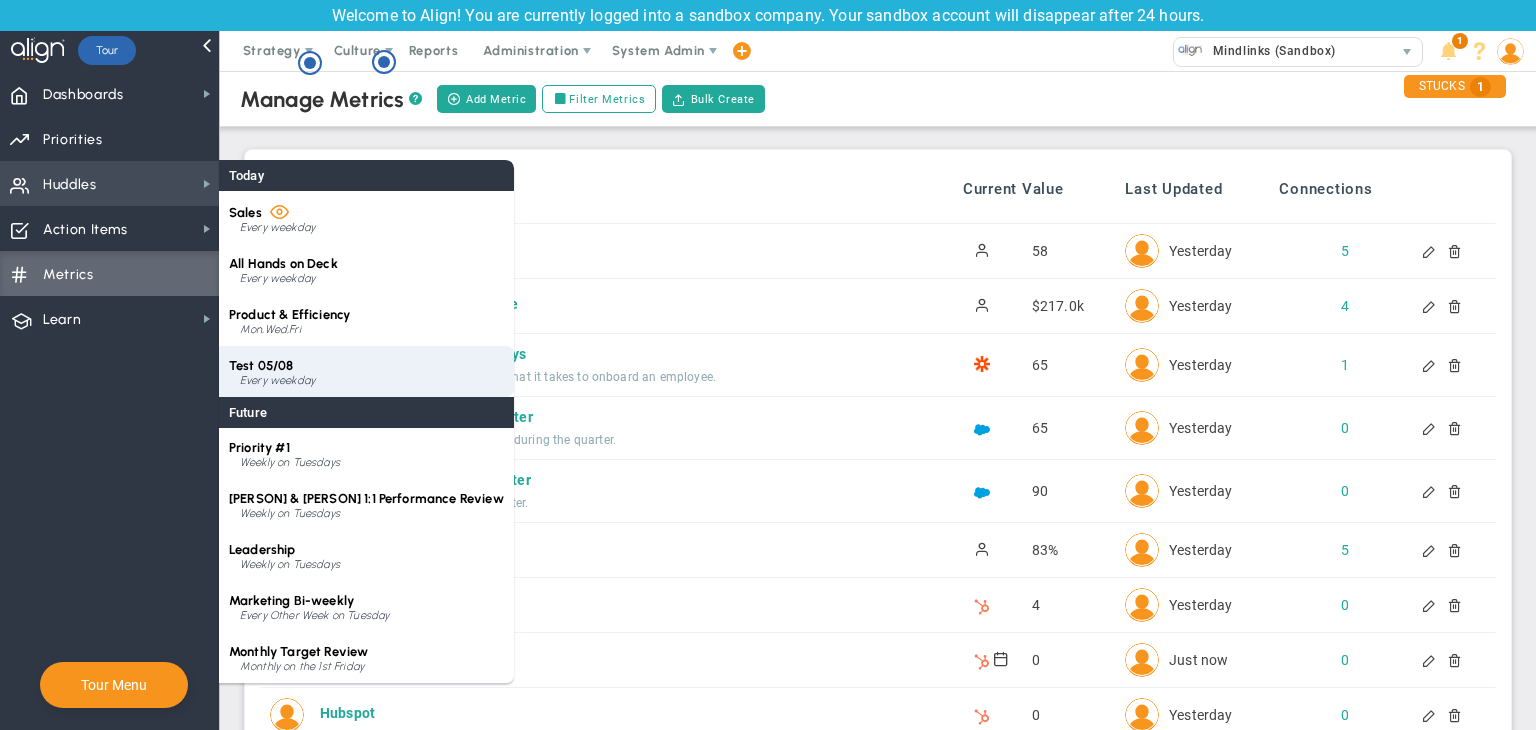 click on "Test 05/08
Every weekday" at bounding box center [366, 371] 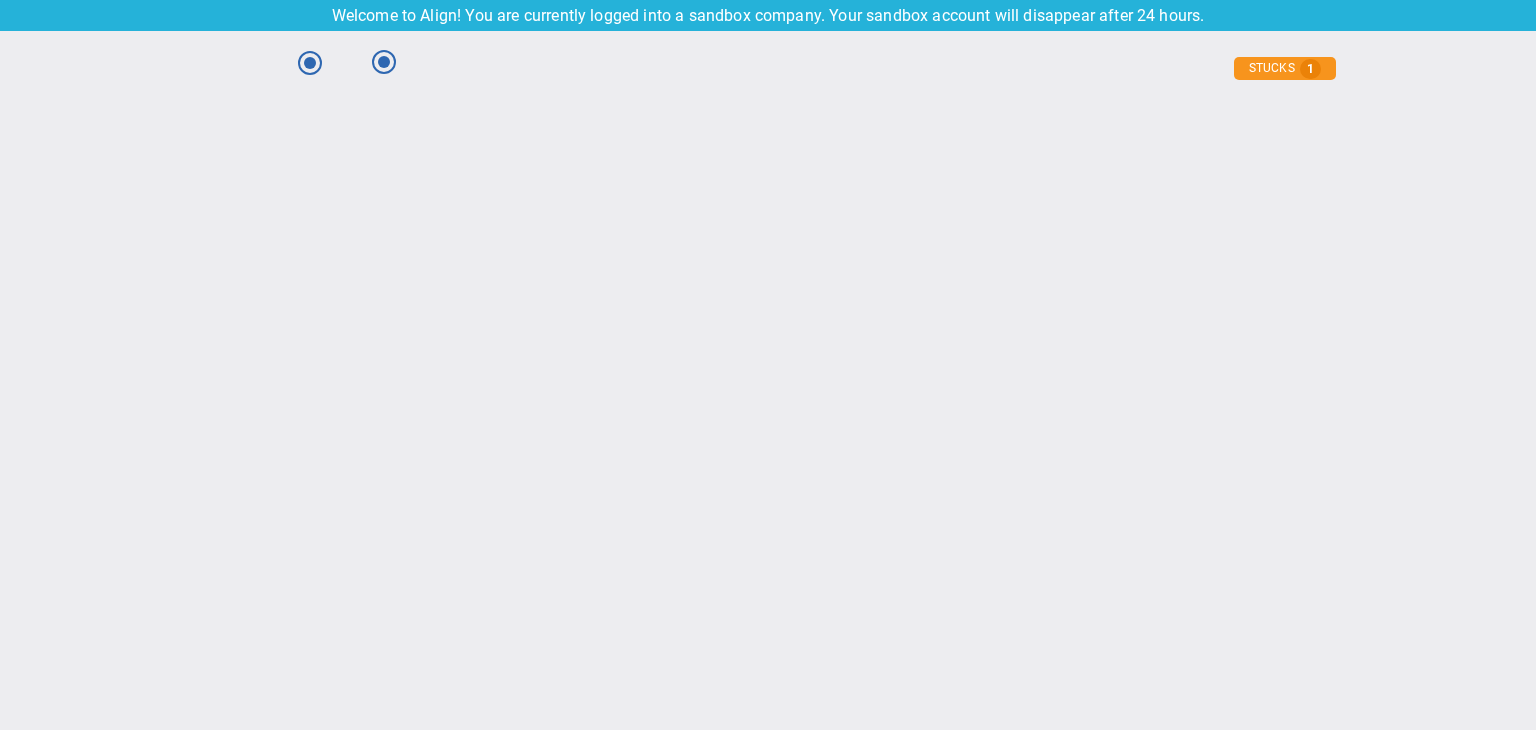 type on "Wednesday, August 6, 2025" 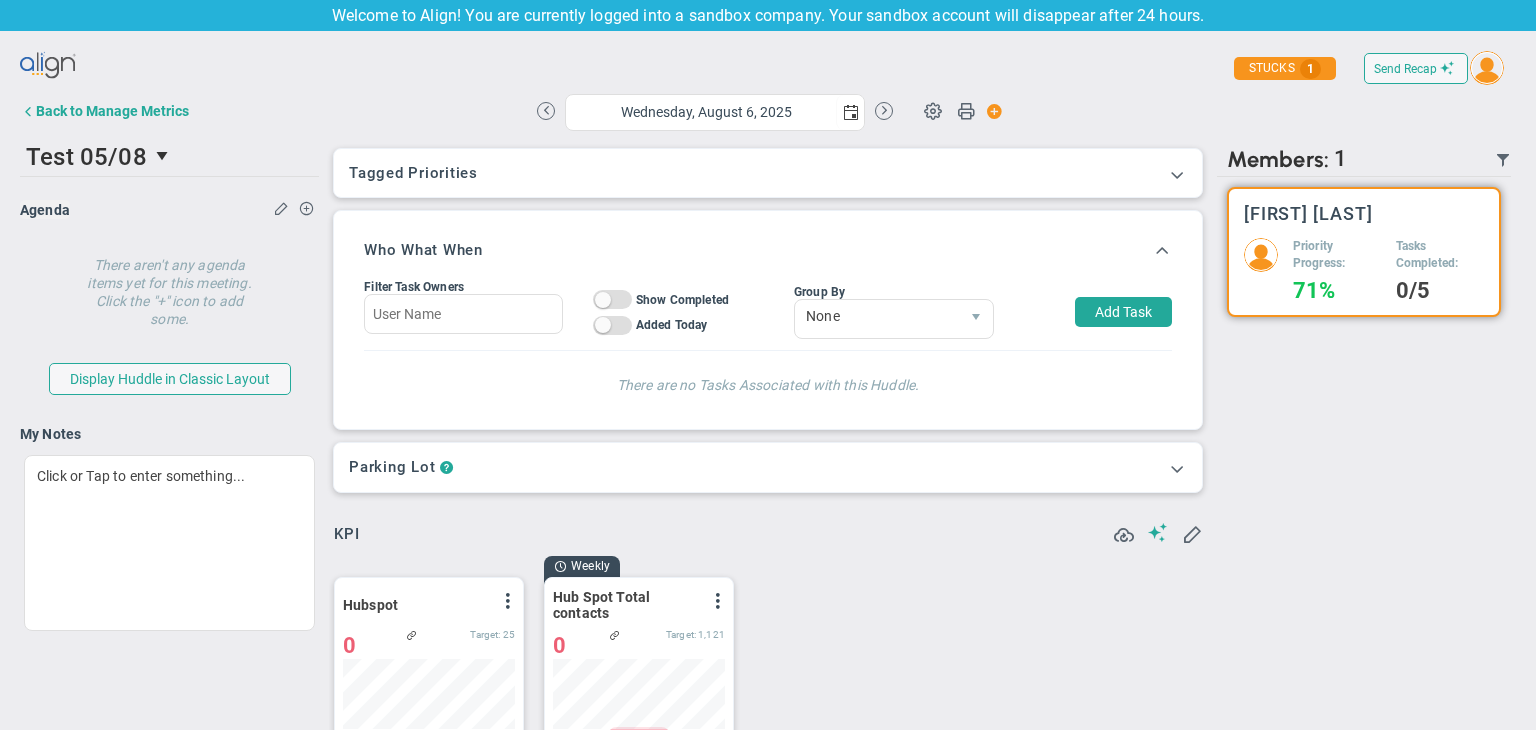scroll, scrollTop: 999929, scrollLeft: 999827, axis: both 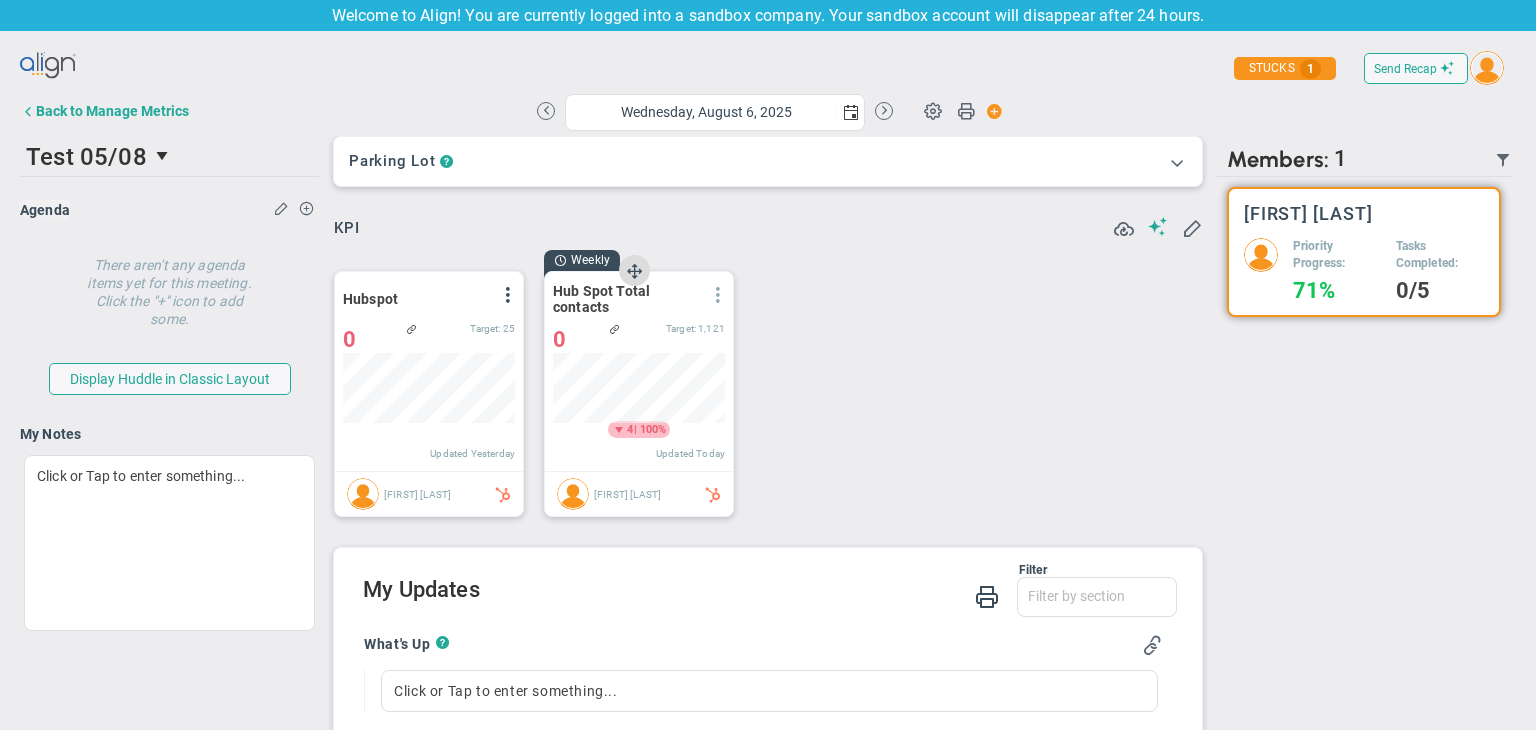 click at bounding box center (718, 295) 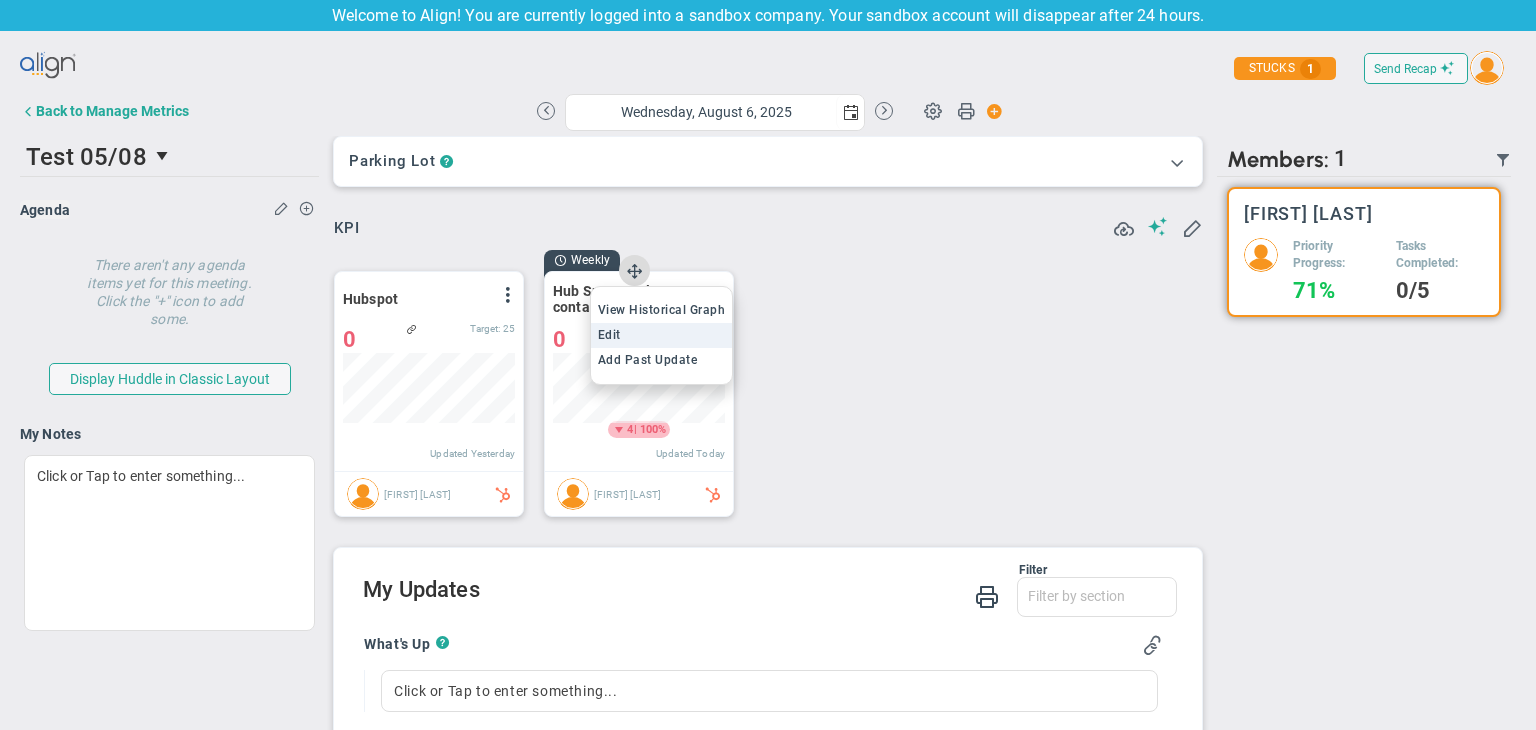 click on "Edit" at bounding box center [662, 335] 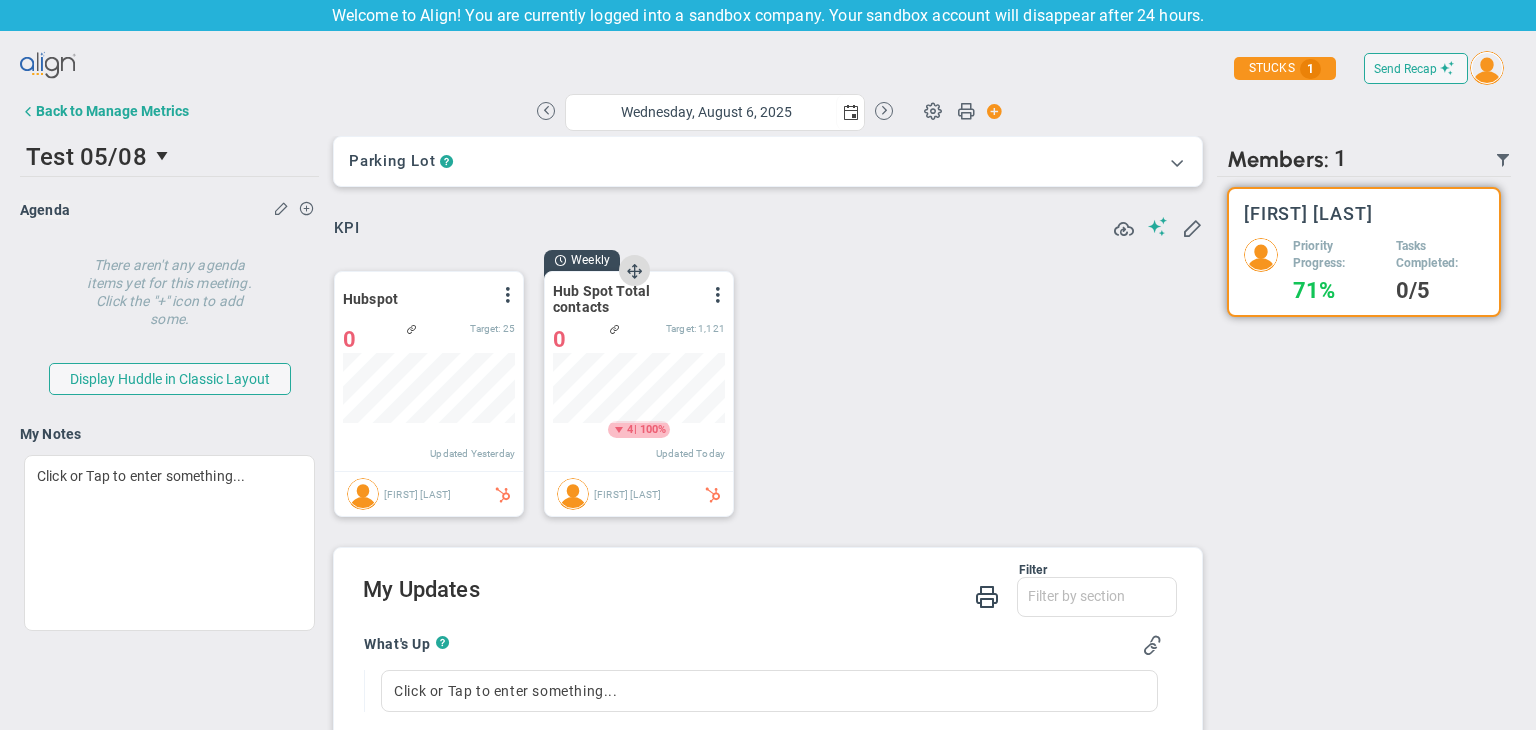 type on "Wednesday, August 6, 2025" 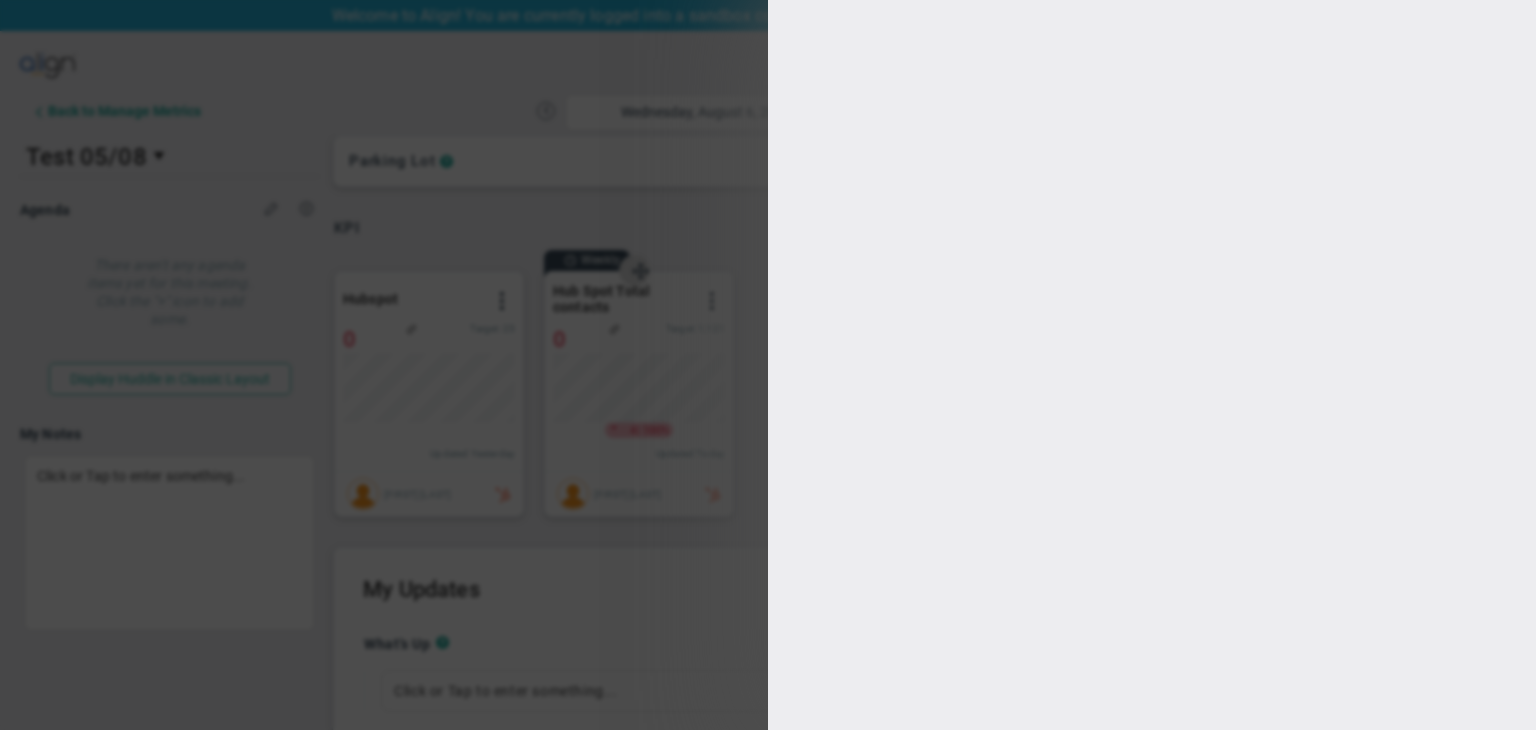 type on "Hub Spot Total contacts" 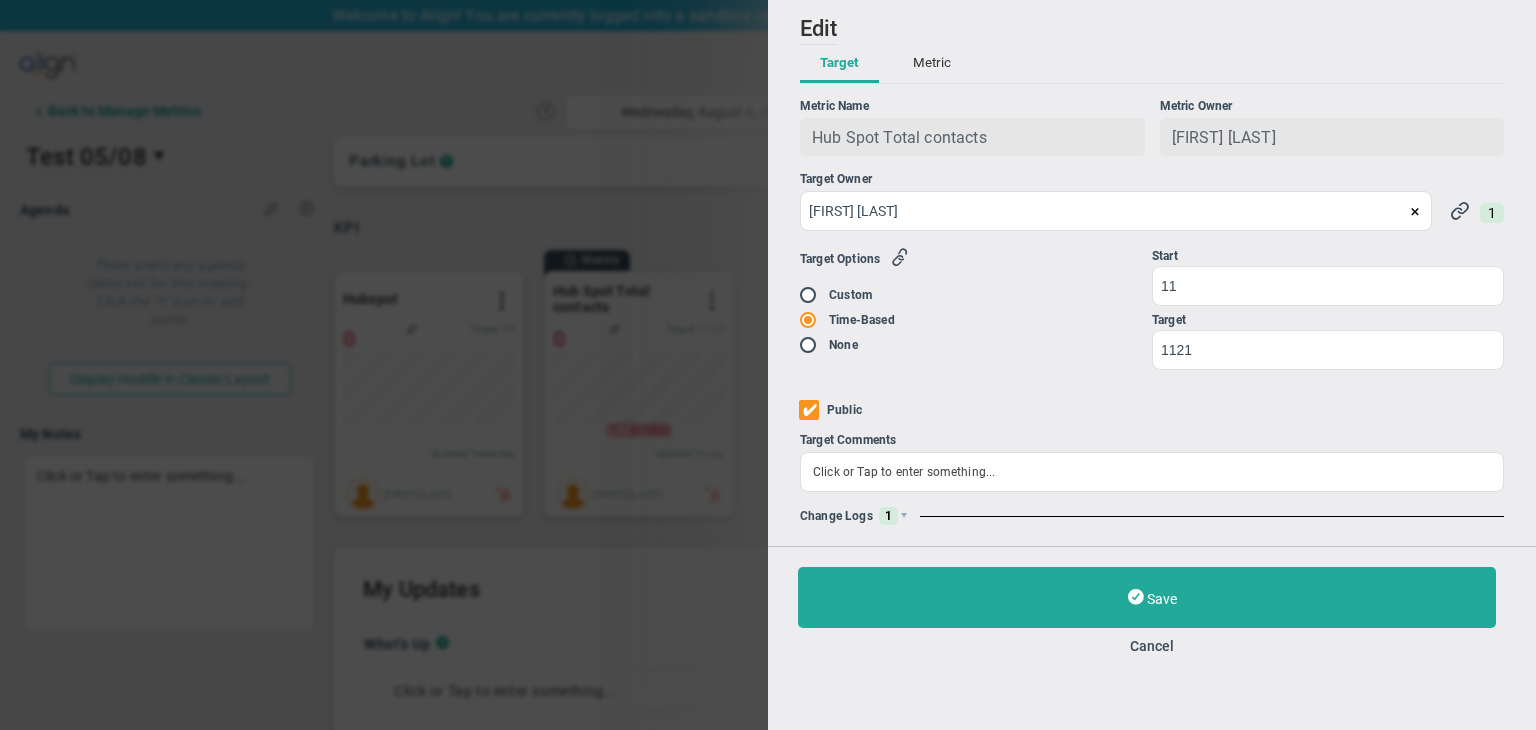 click on "Metric" at bounding box center (932, 64) 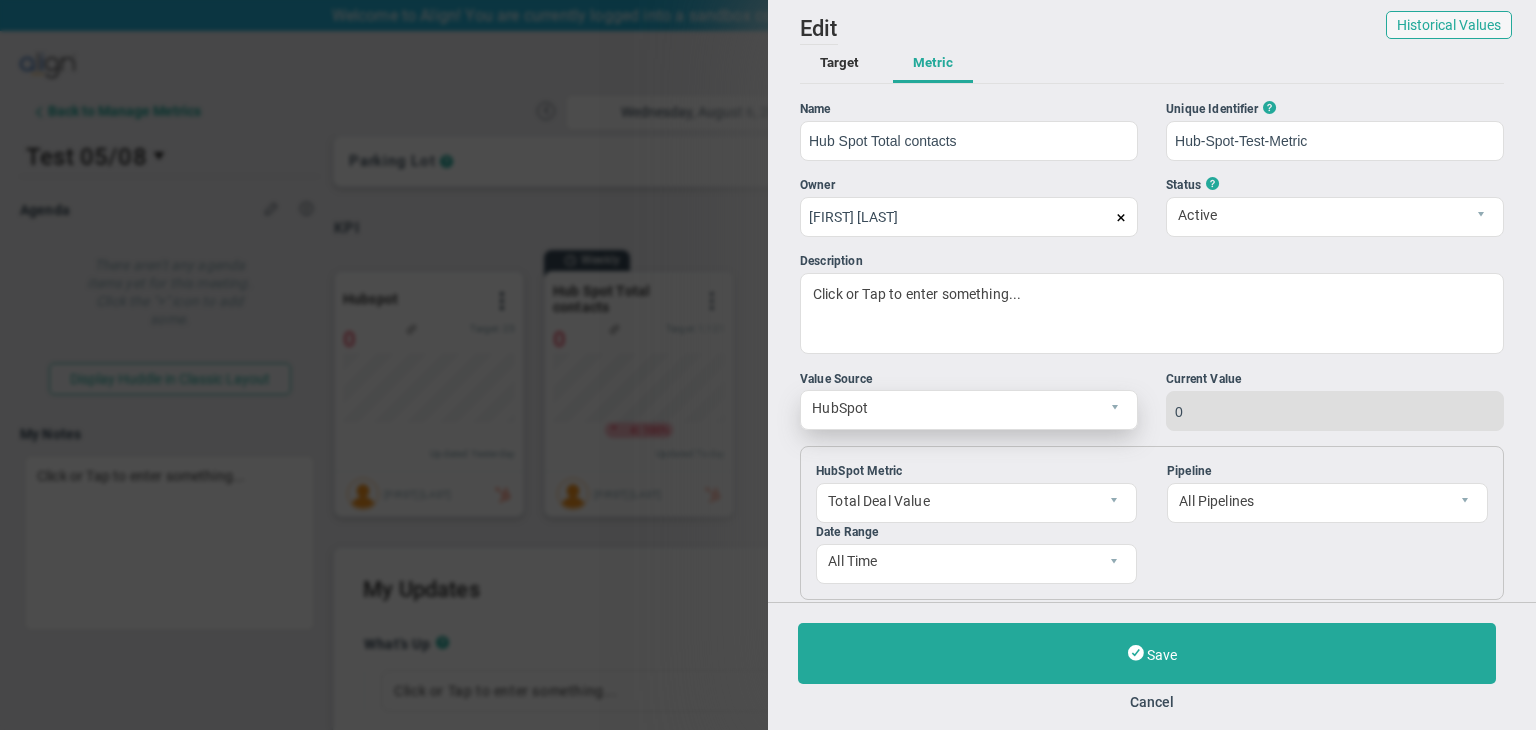 scroll, scrollTop: 270, scrollLeft: 0, axis: vertical 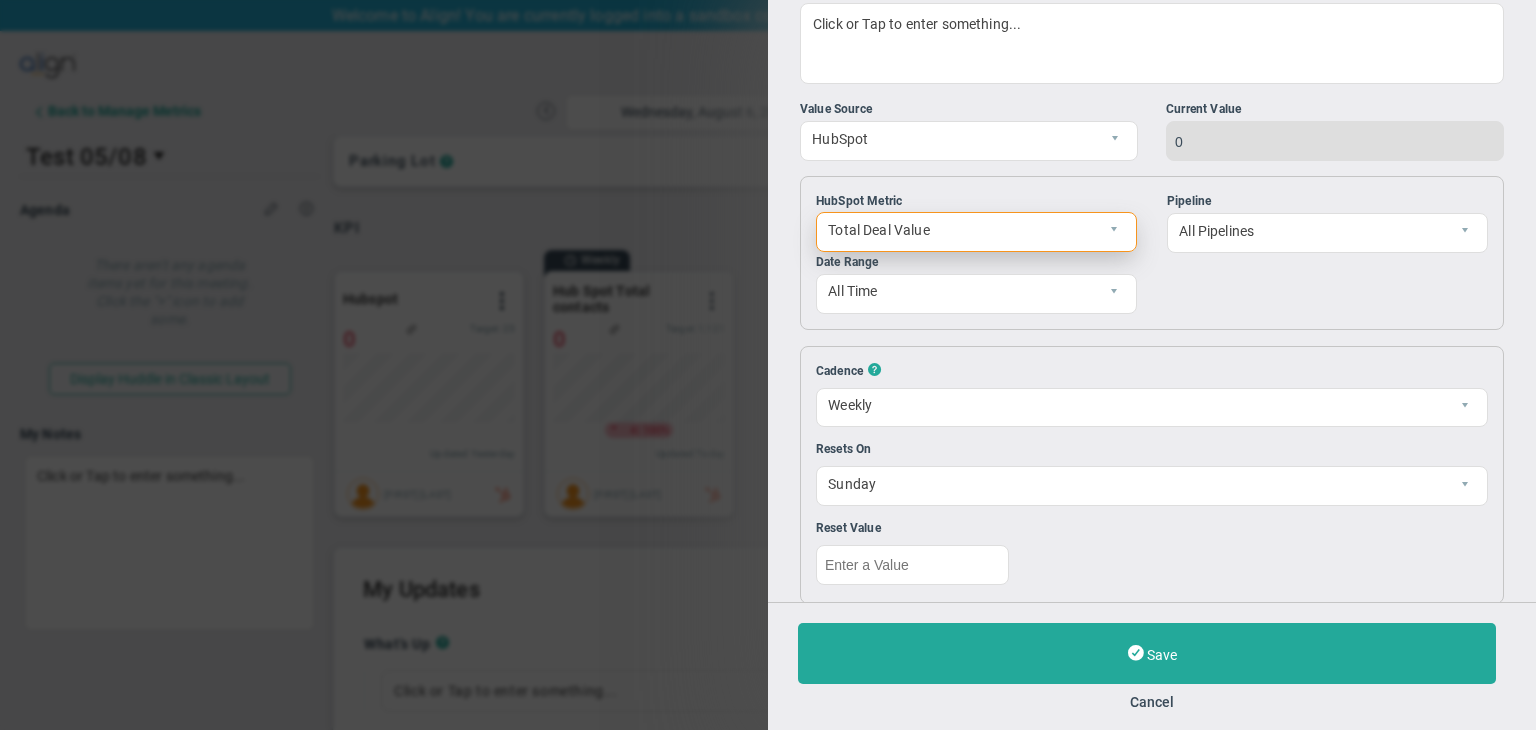 click on "Total Deal Value" at bounding box center (959, 230) 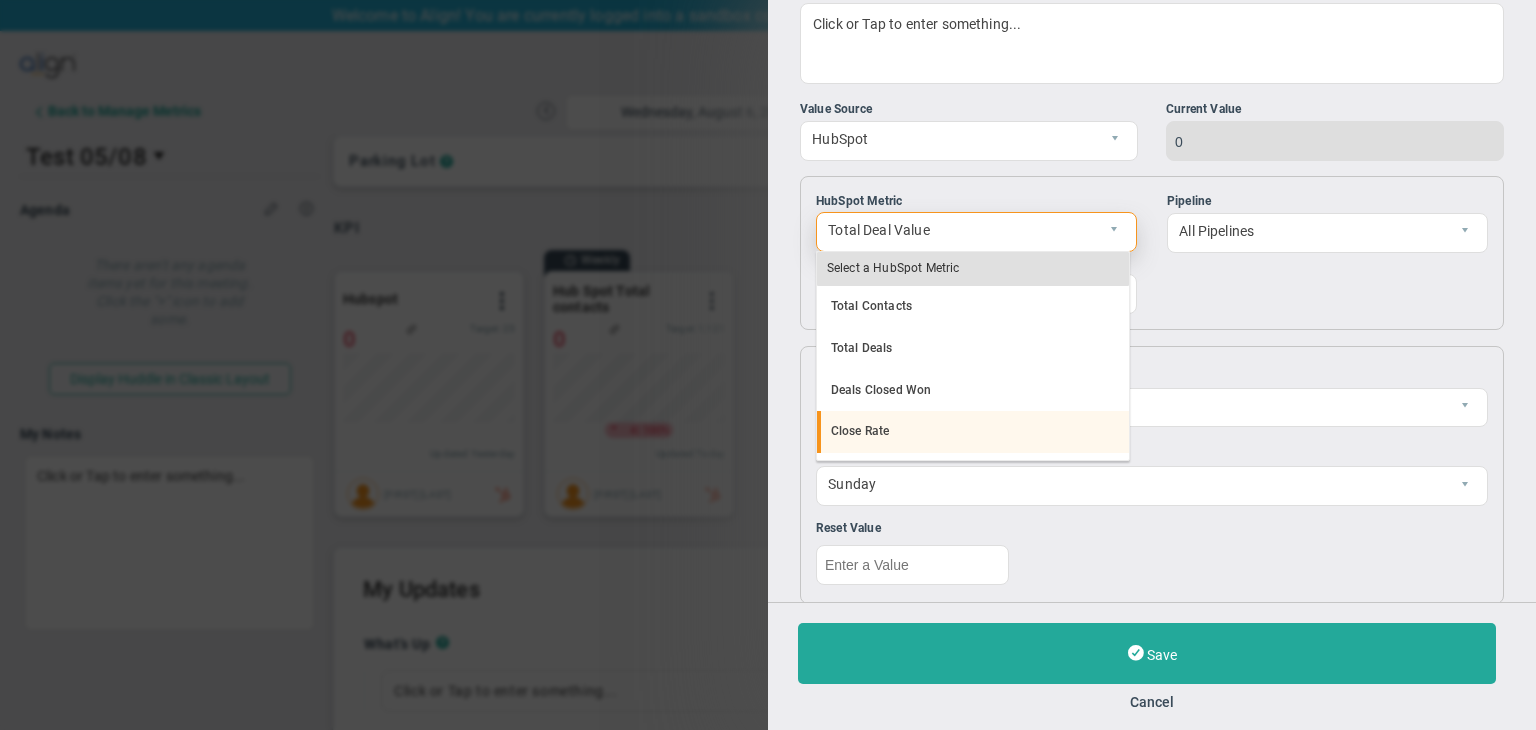 scroll, scrollTop: 112, scrollLeft: 0, axis: vertical 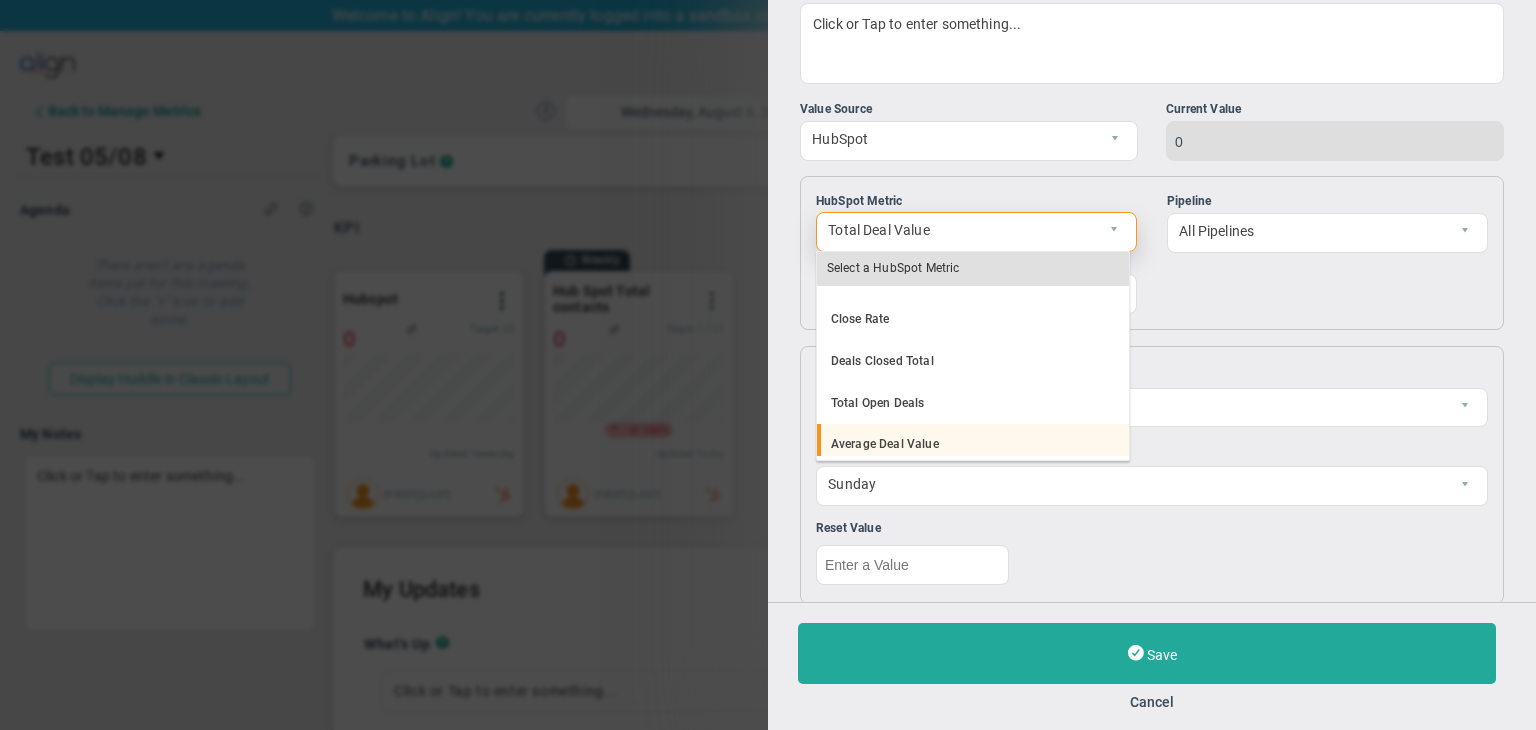 click on "Average Deal Value" at bounding box center [973, 445] 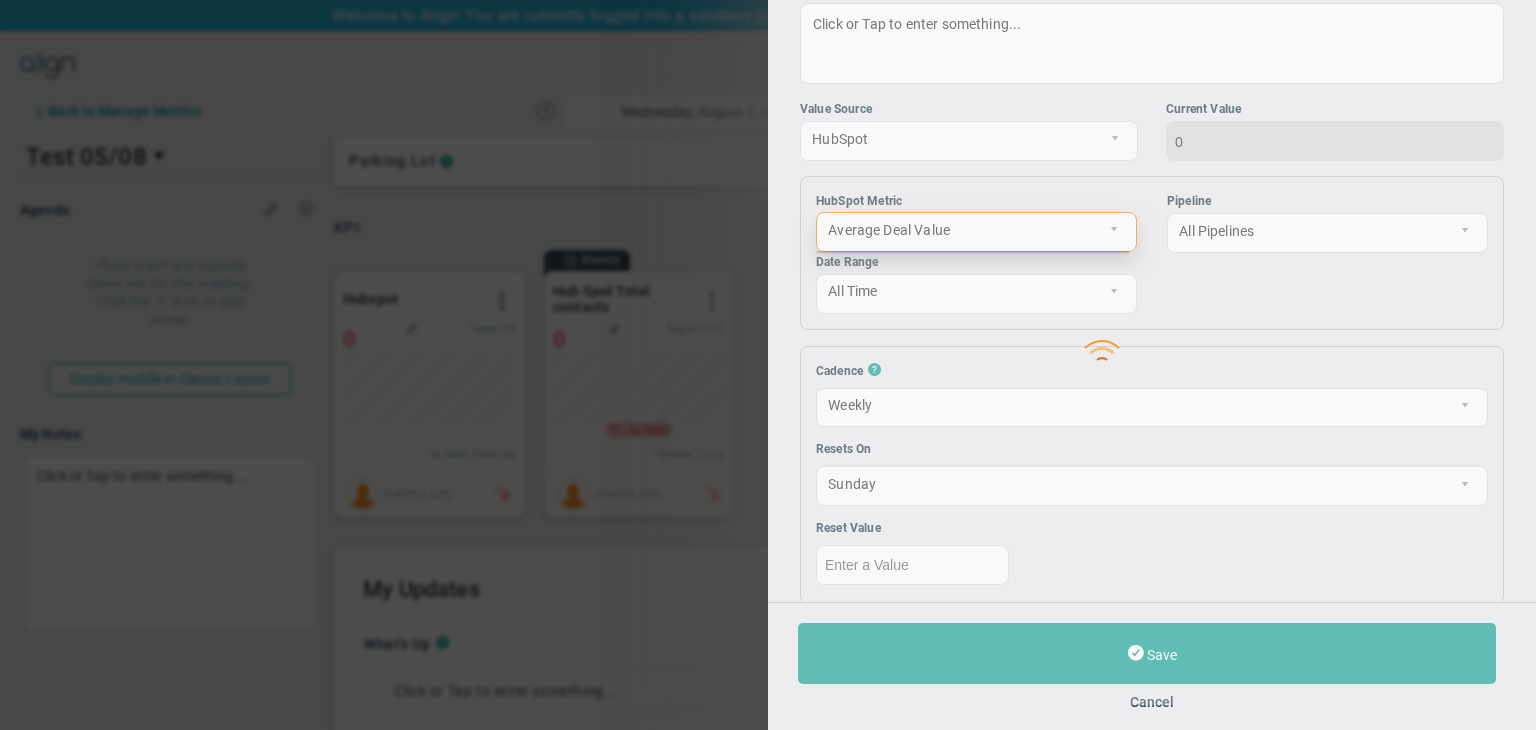 scroll, scrollTop: 0, scrollLeft: 0, axis: both 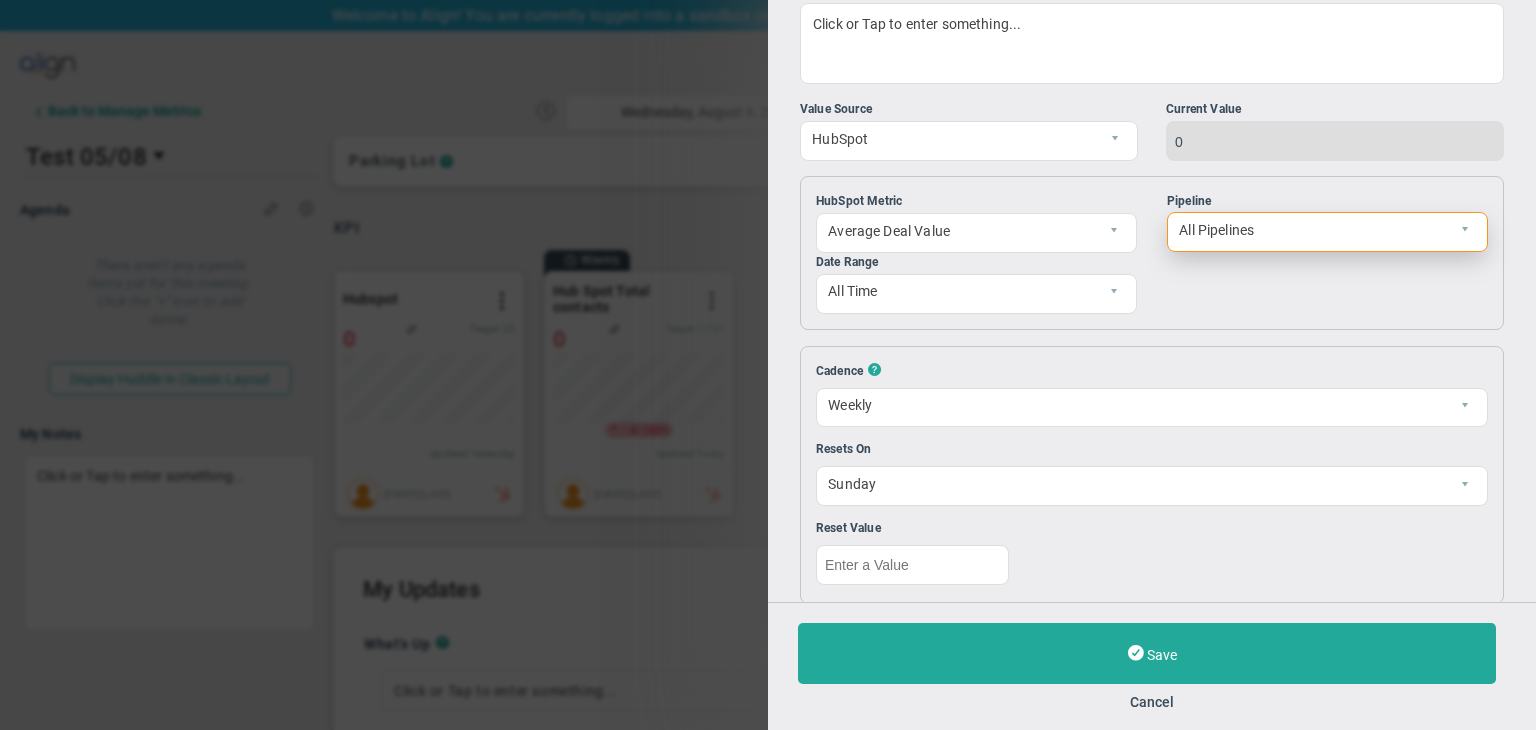 click on "All Pipelines" at bounding box center [1310, 230] 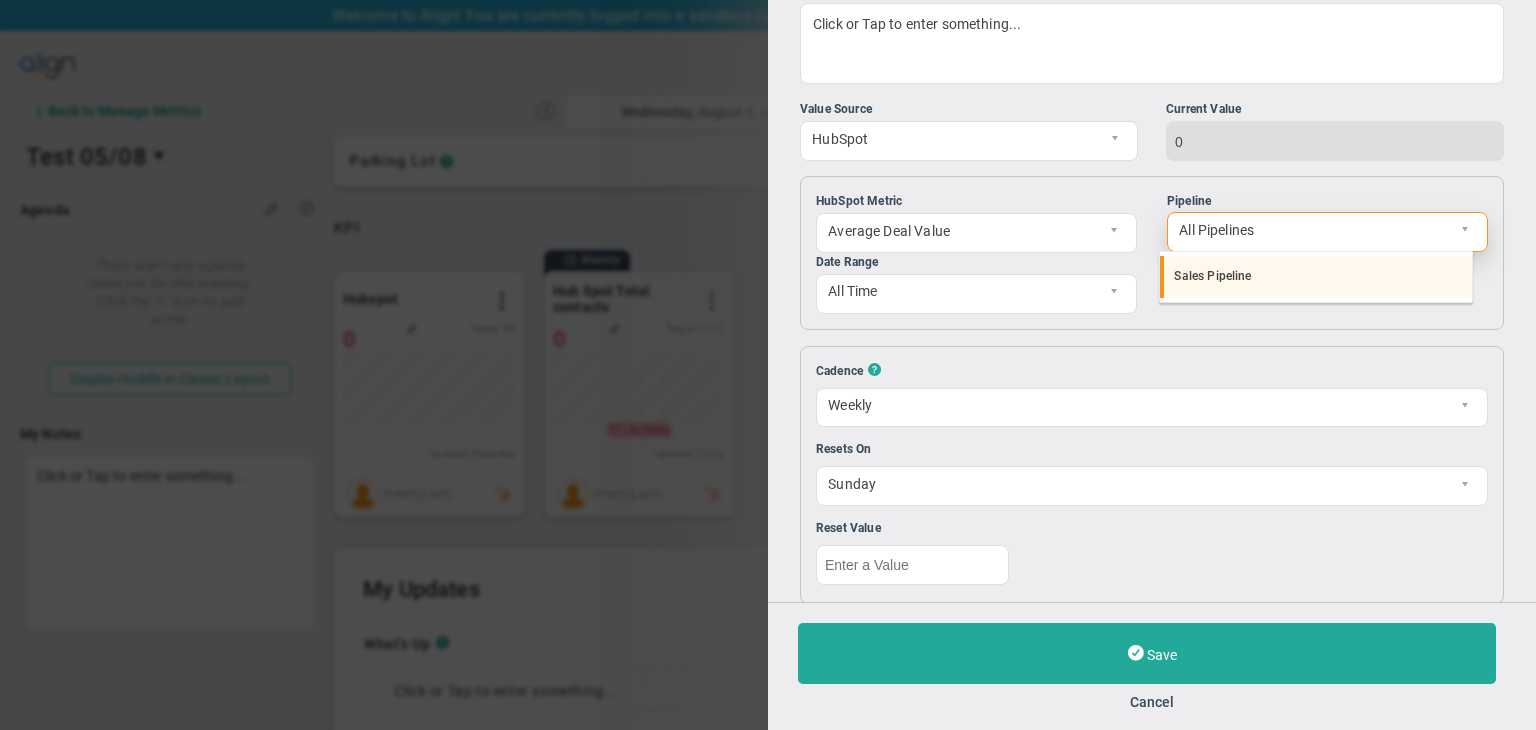 click on "Sales Pipeline" at bounding box center (1316, 277) 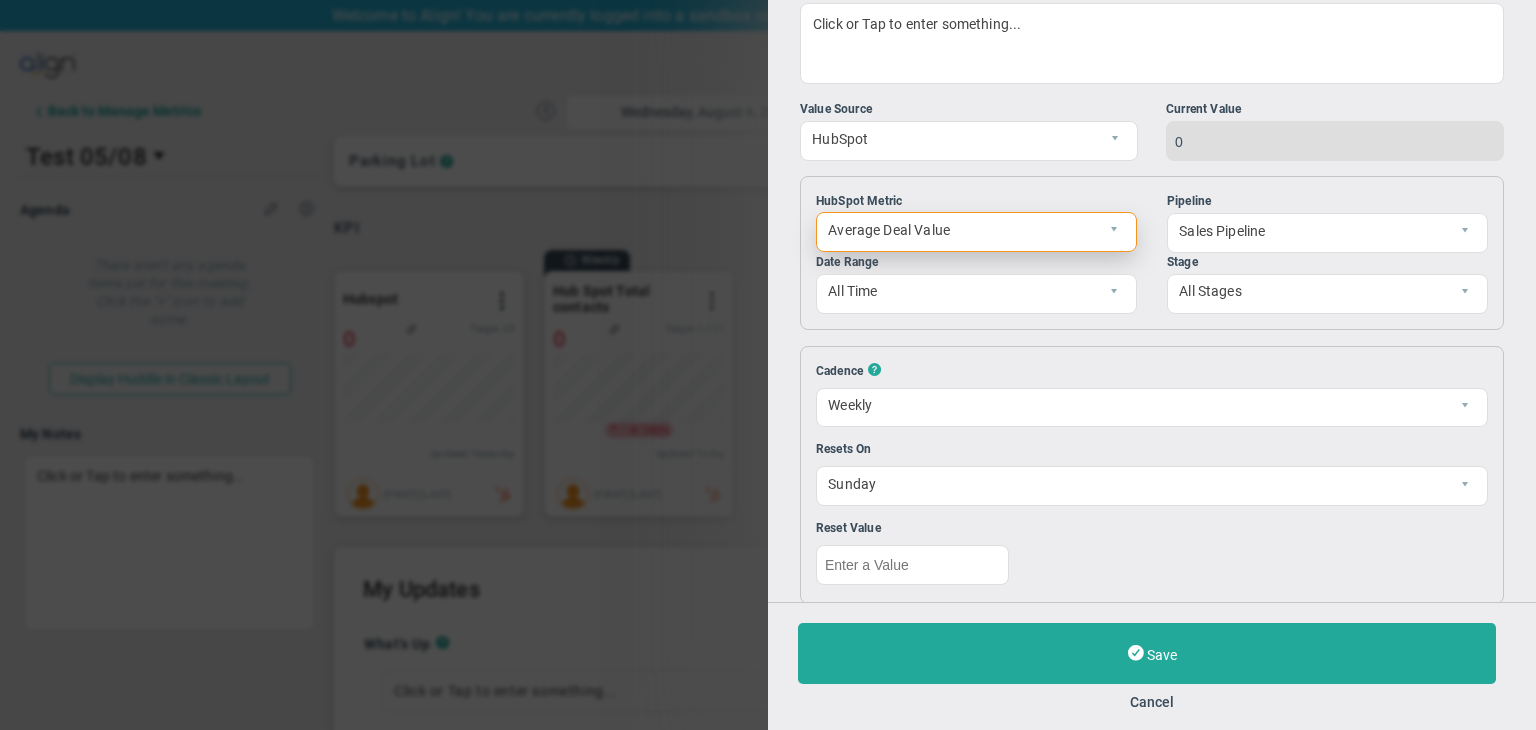 click on "Average Deal Value" at bounding box center (959, 230) 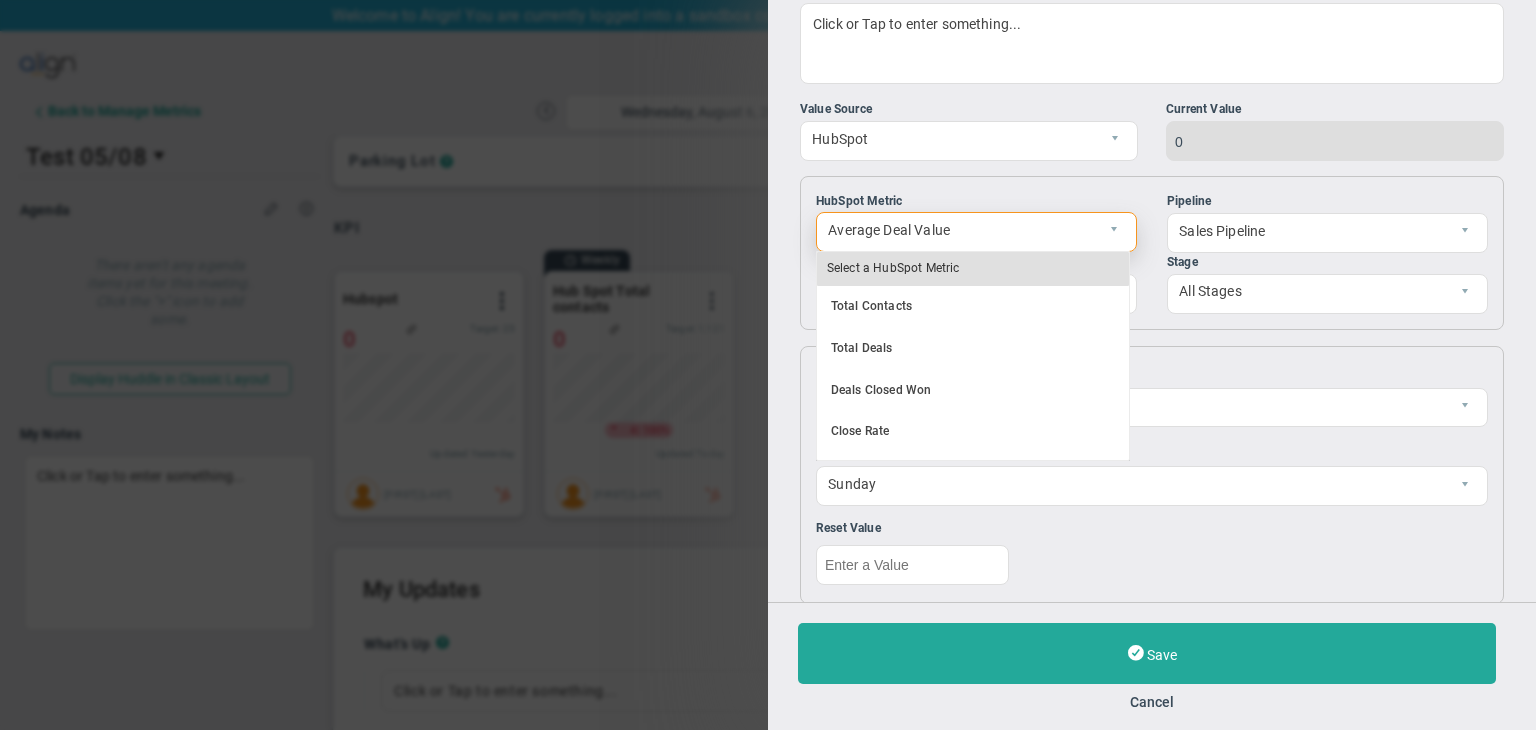 scroll, scrollTop: 0, scrollLeft: 0, axis: both 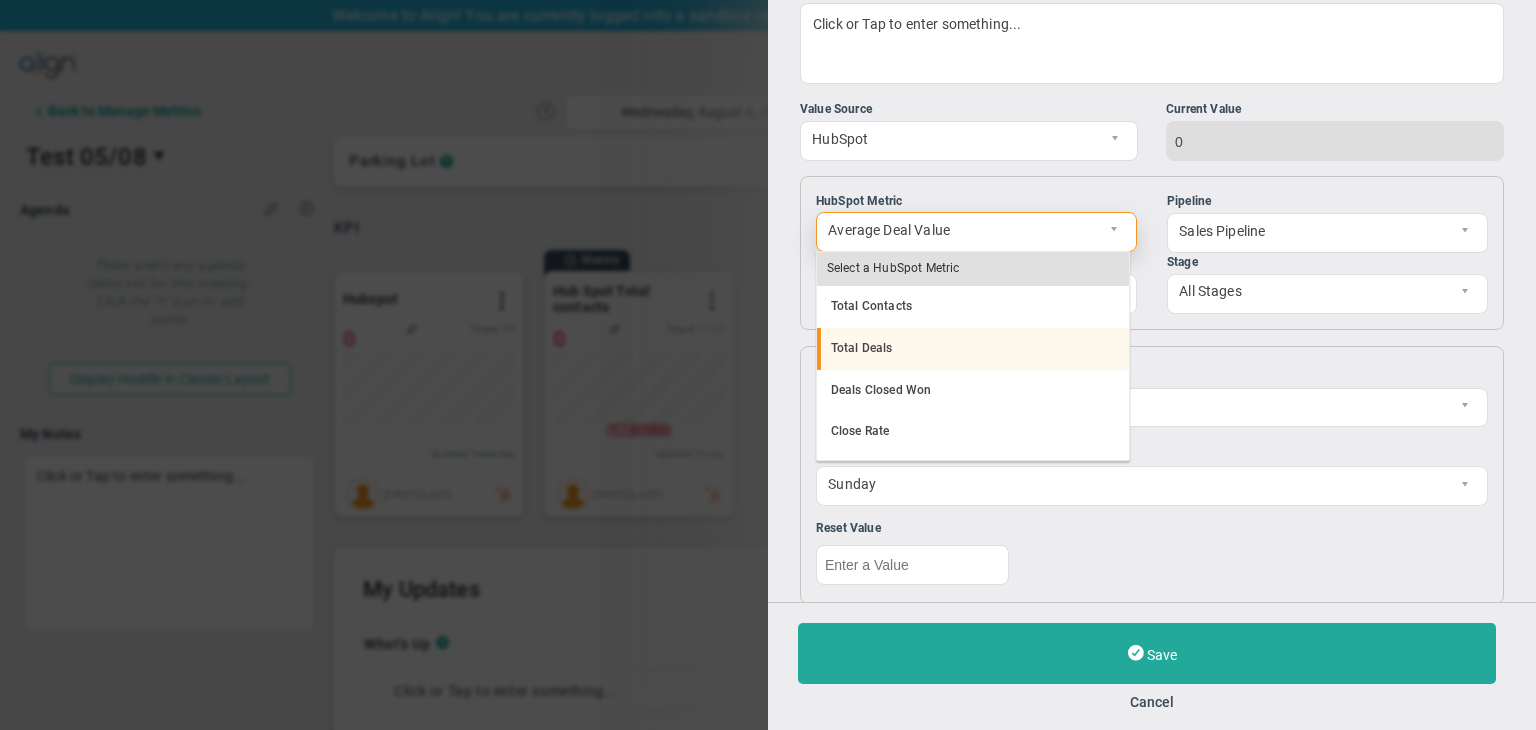 click on "Total Deals" at bounding box center [973, 349] 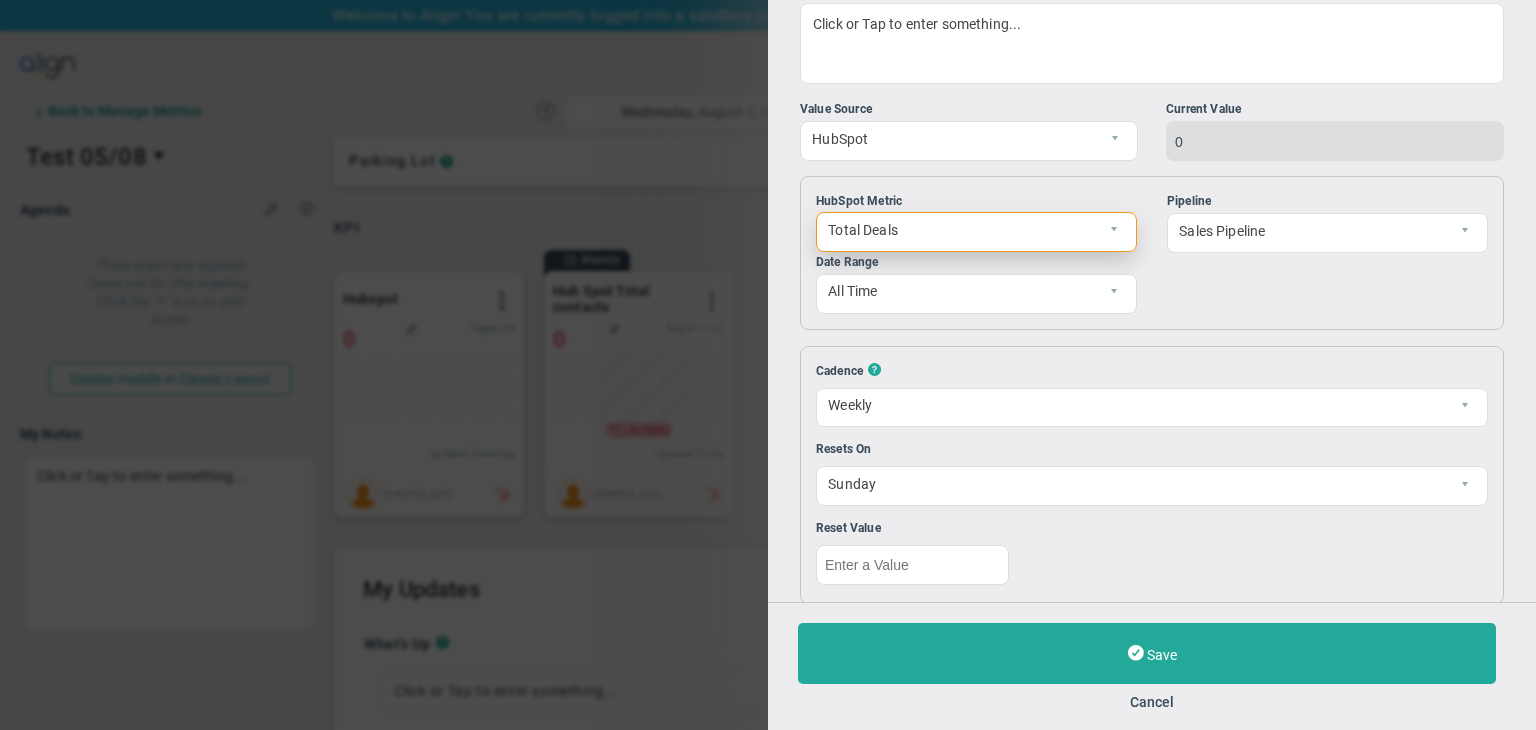 click on "Total Deals" at bounding box center [959, 230] 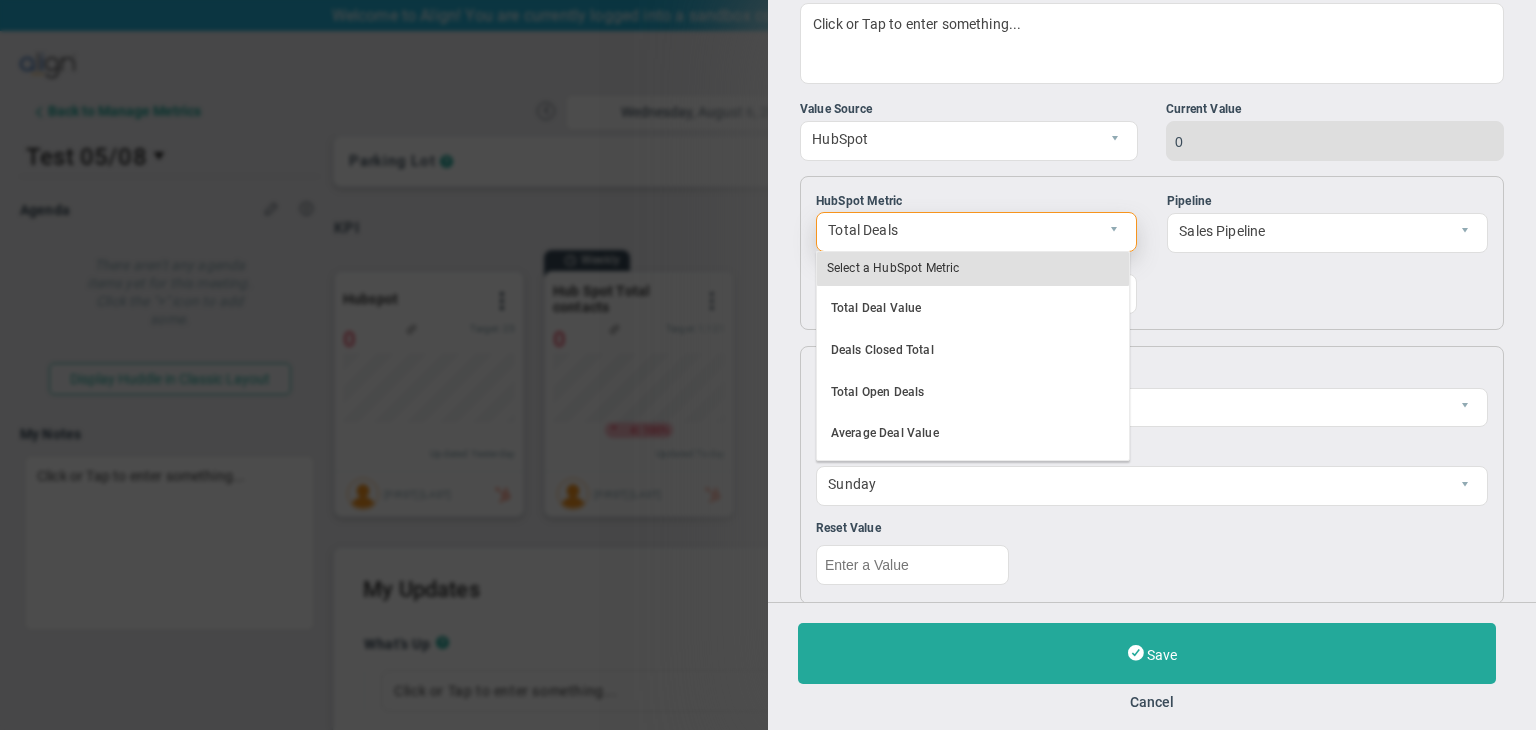 scroll, scrollTop: 124, scrollLeft: 0, axis: vertical 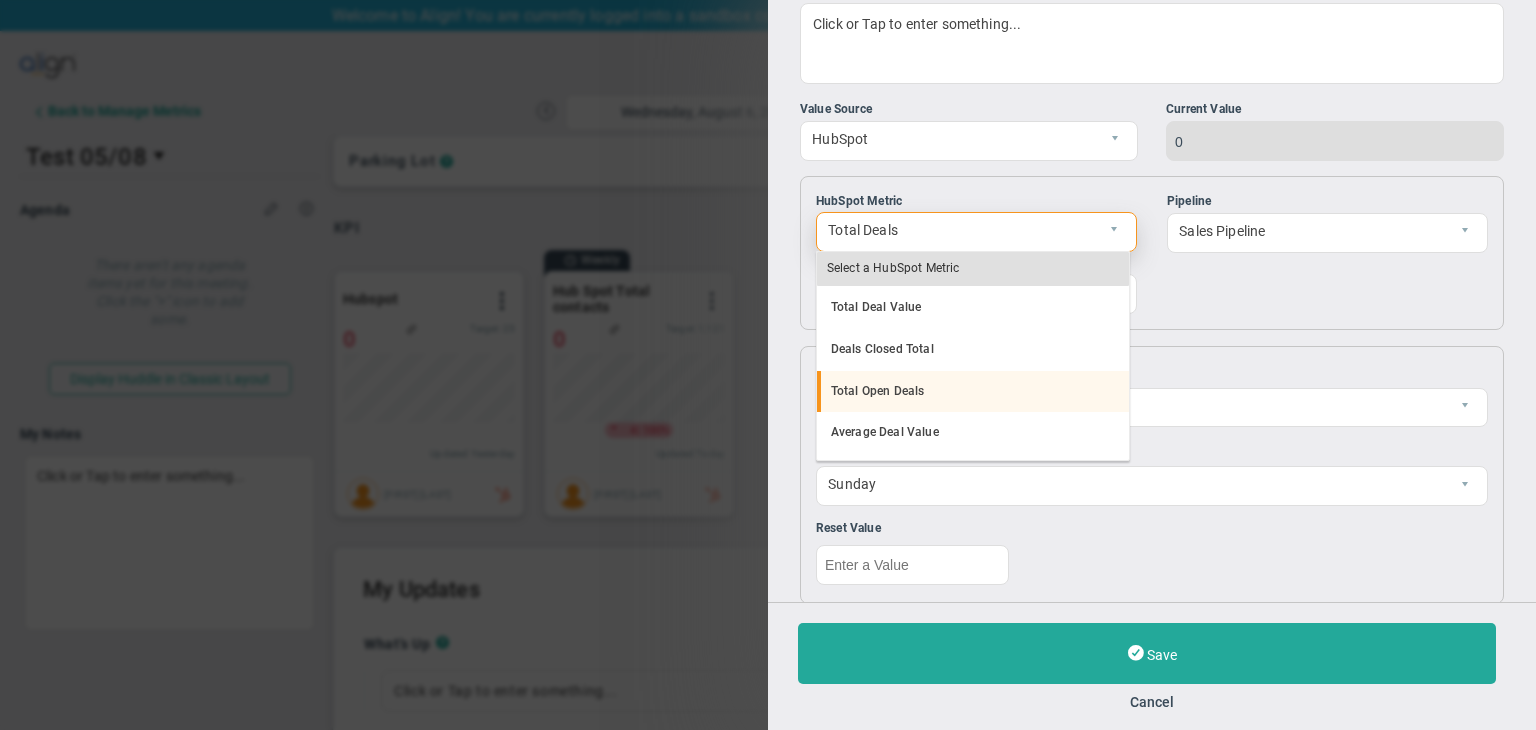 click on "Total Open Deals" at bounding box center [973, 392] 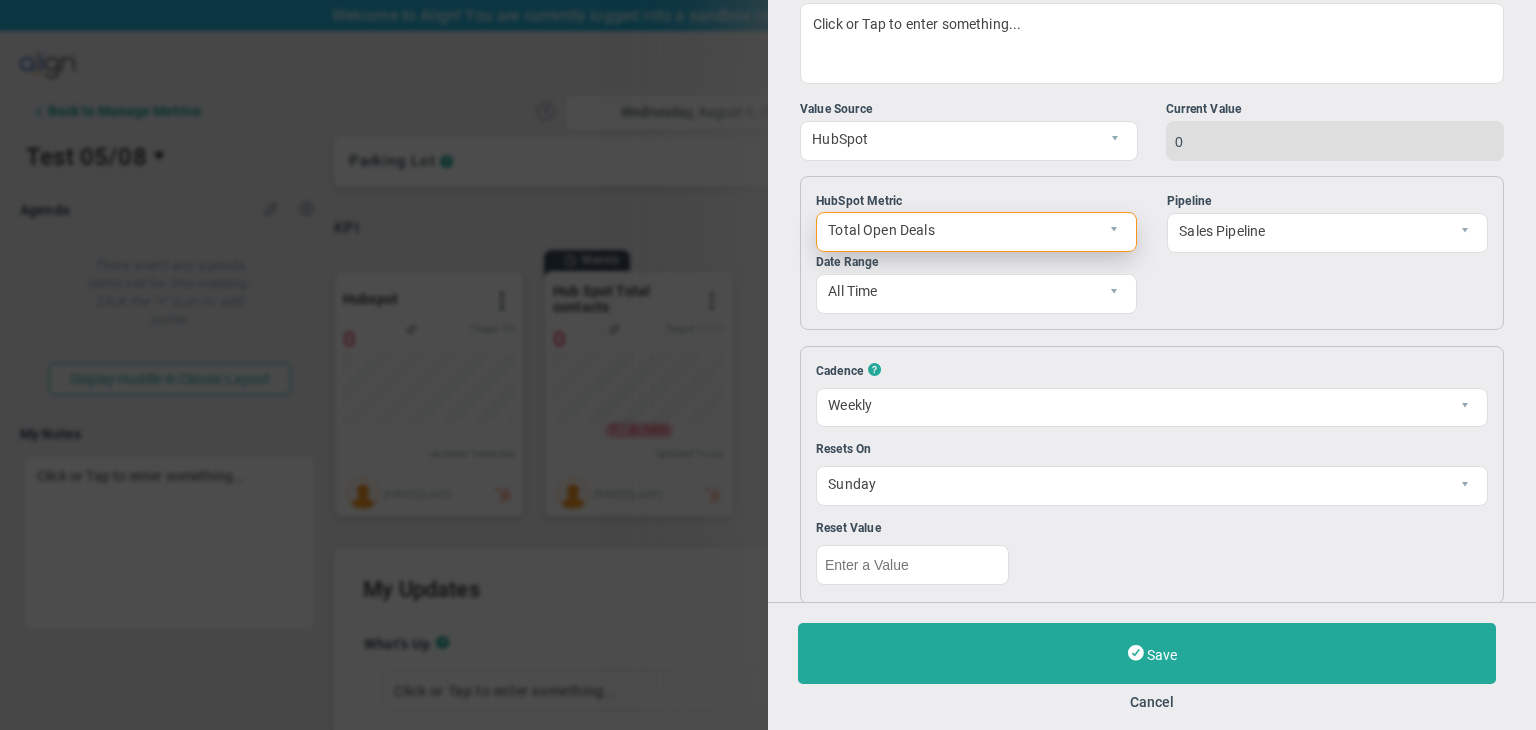 click on "Total Open Deals" at bounding box center (959, 230) 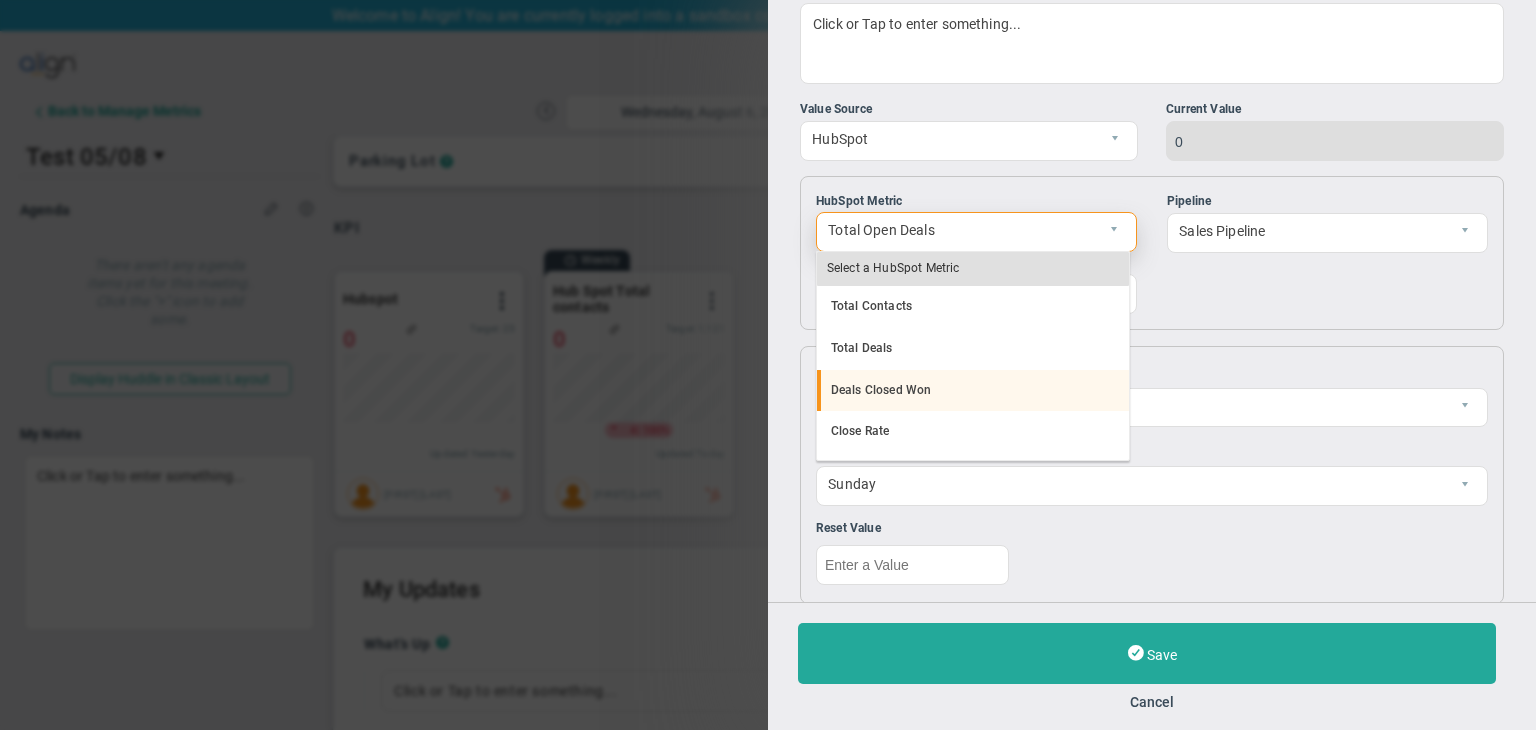 scroll, scrollTop: 84, scrollLeft: 0, axis: vertical 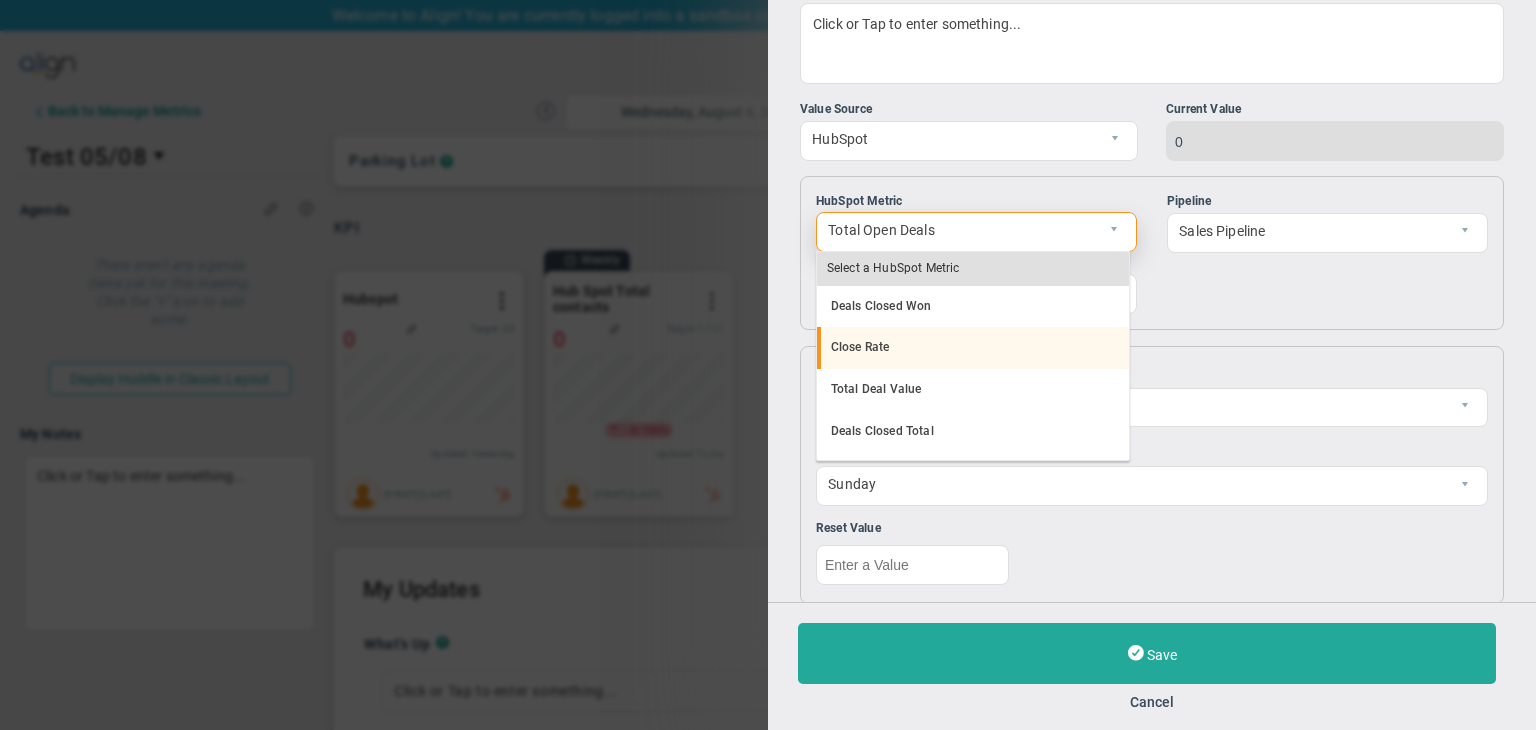 click on "Close Rate" at bounding box center (973, 348) 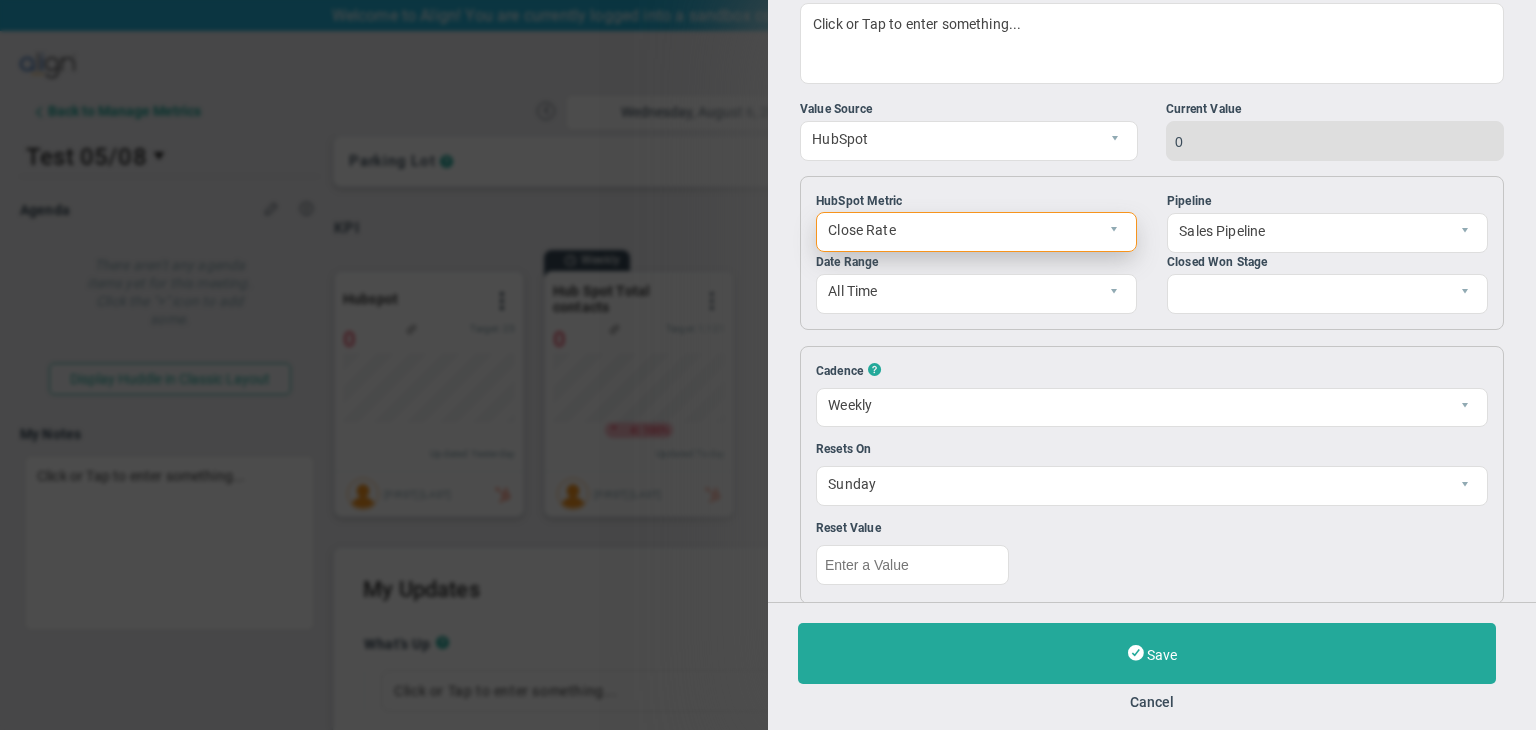 click on "Close Rate" at bounding box center [959, 230] 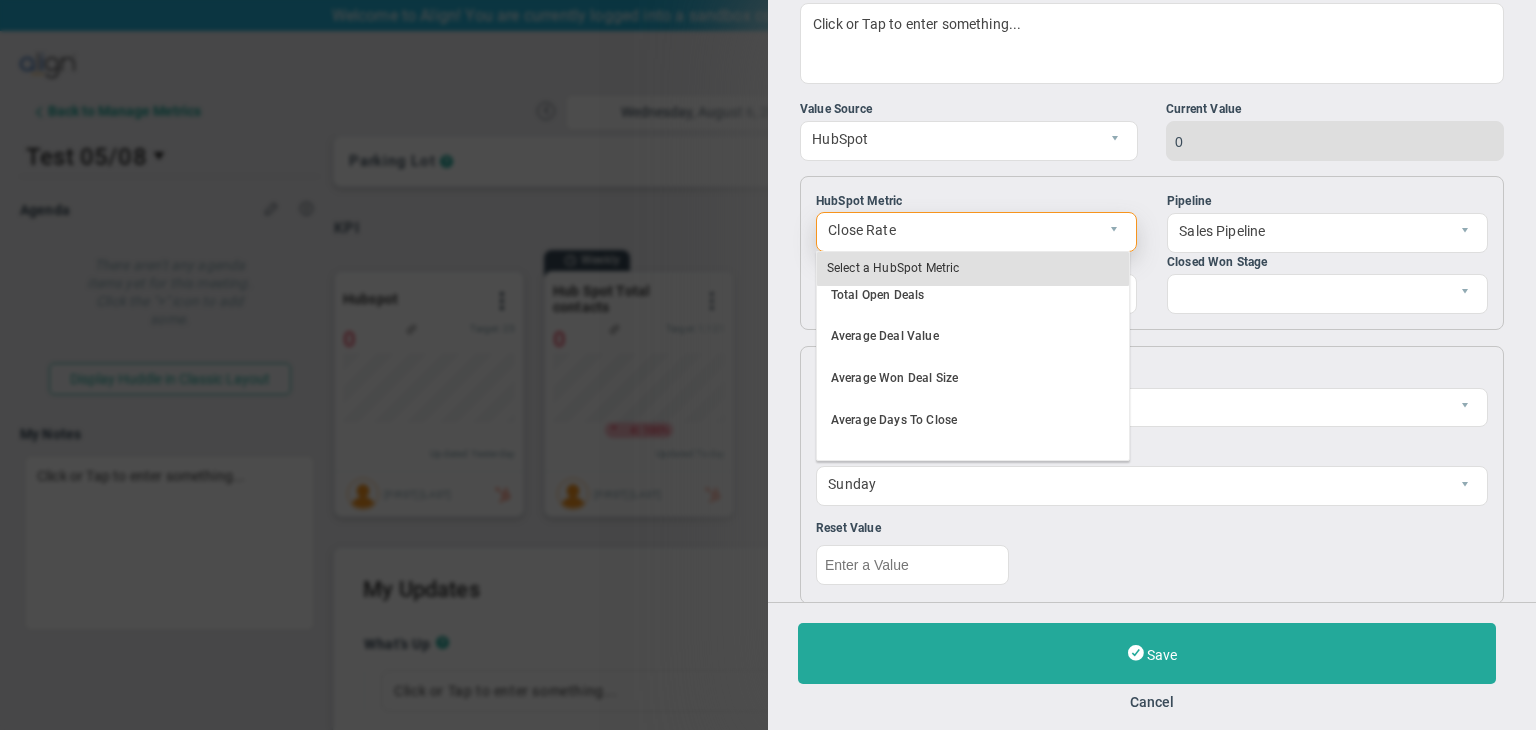 scroll, scrollTop: 222, scrollLeft: 0, axis: vertical 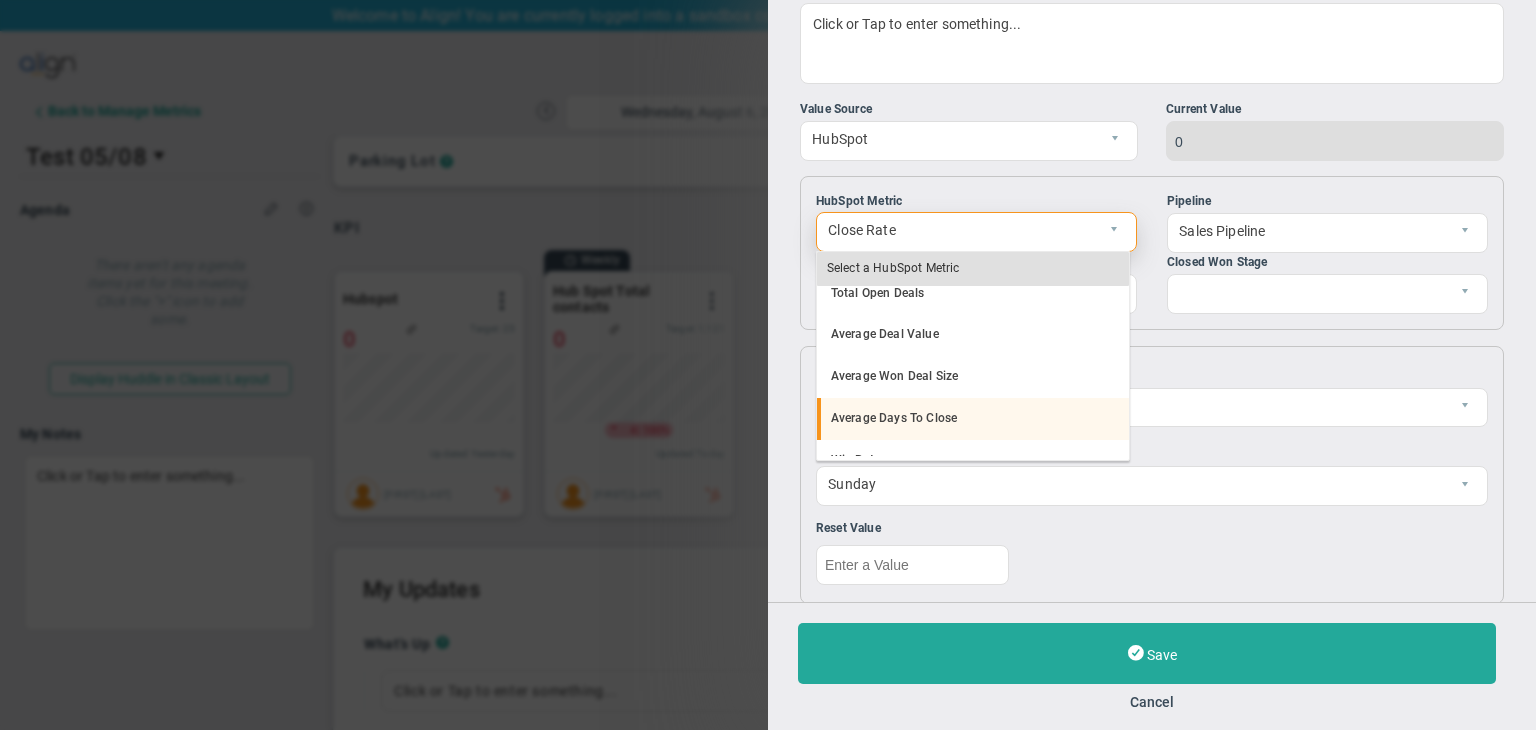 click on "Average Days To Close" at bounding box center (973, 419) 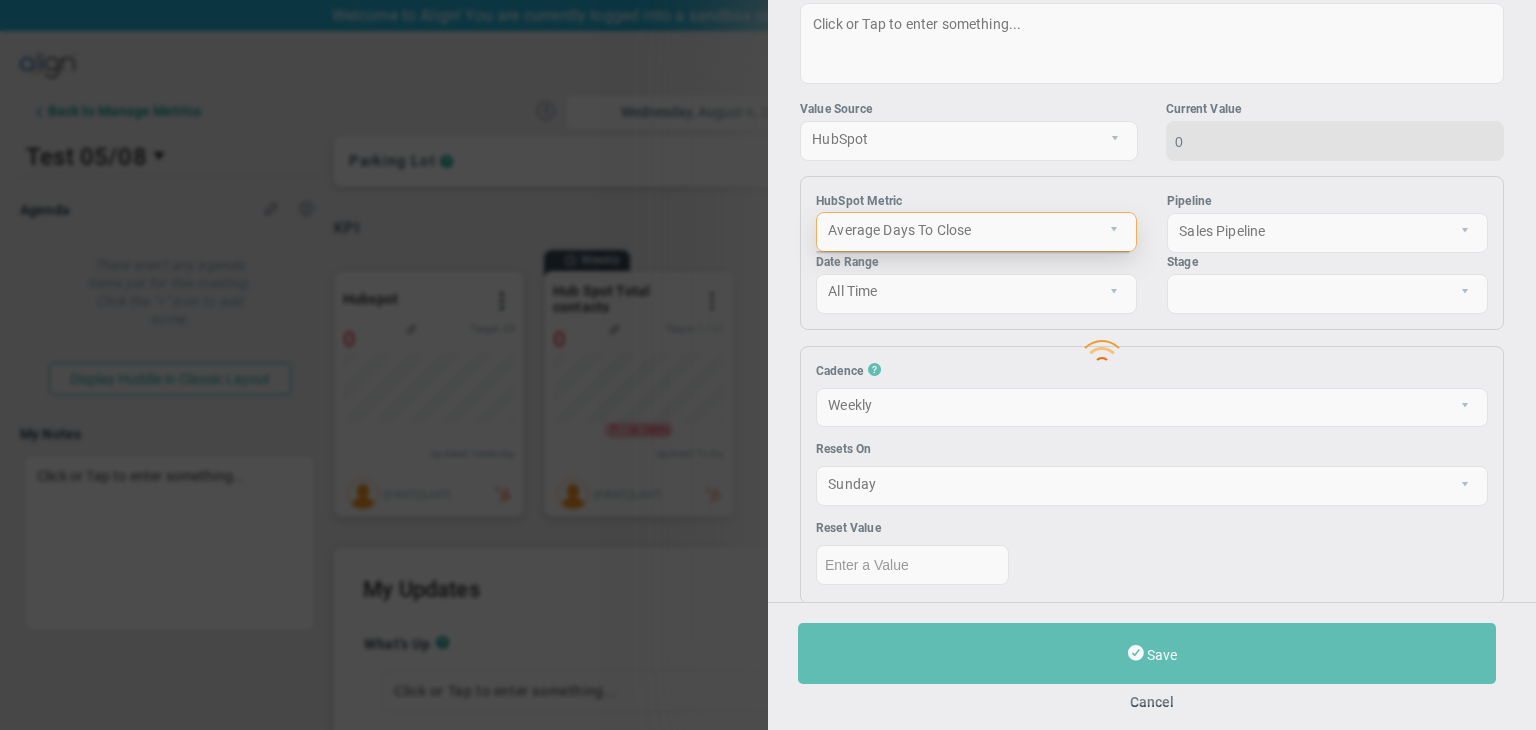 scroll, scrollTop: 0, scrollLeft: 0, axis: both 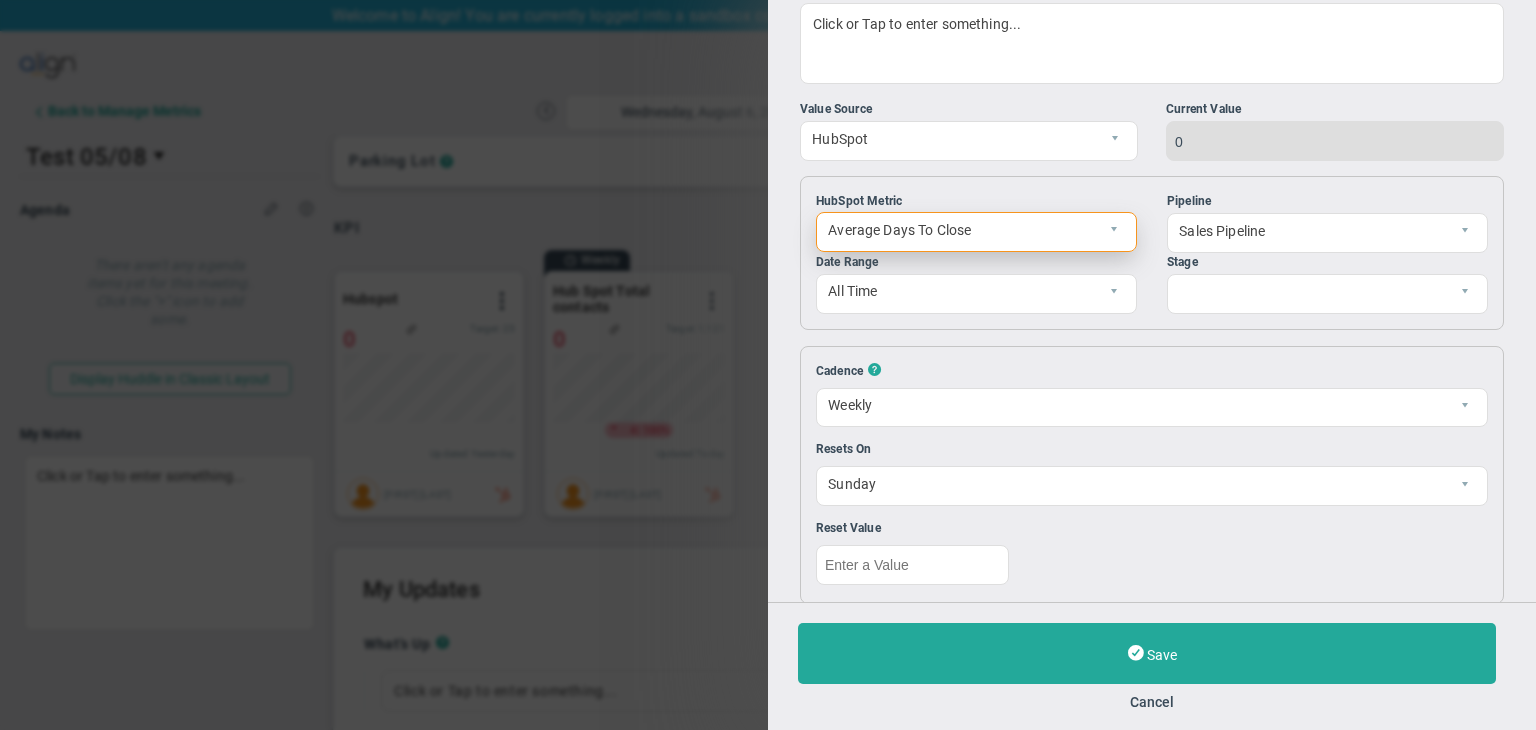 click on "Average Days To Close" at bounding box center [959, 230] 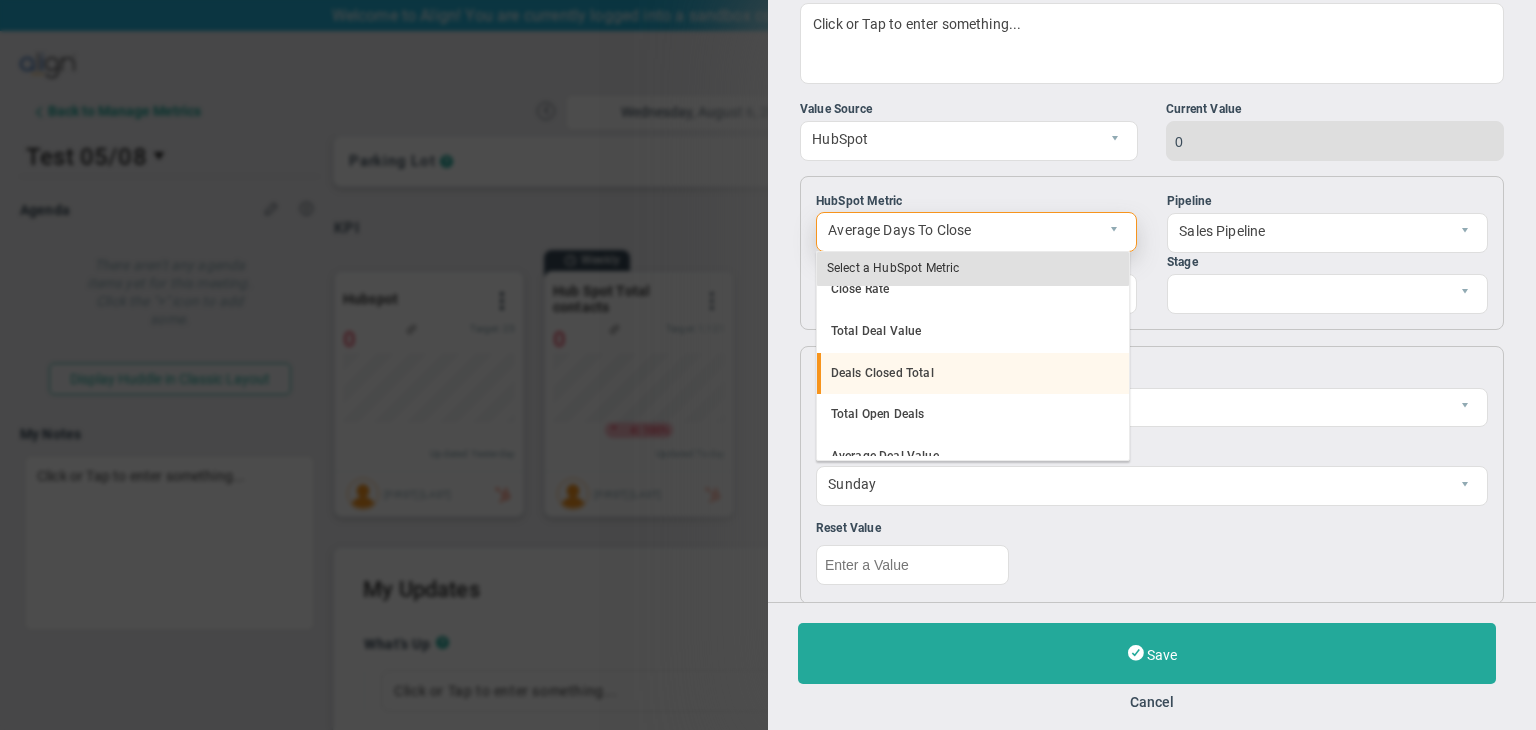 scroll, scrollTop: 0, scrollLeft: 0, axis: both 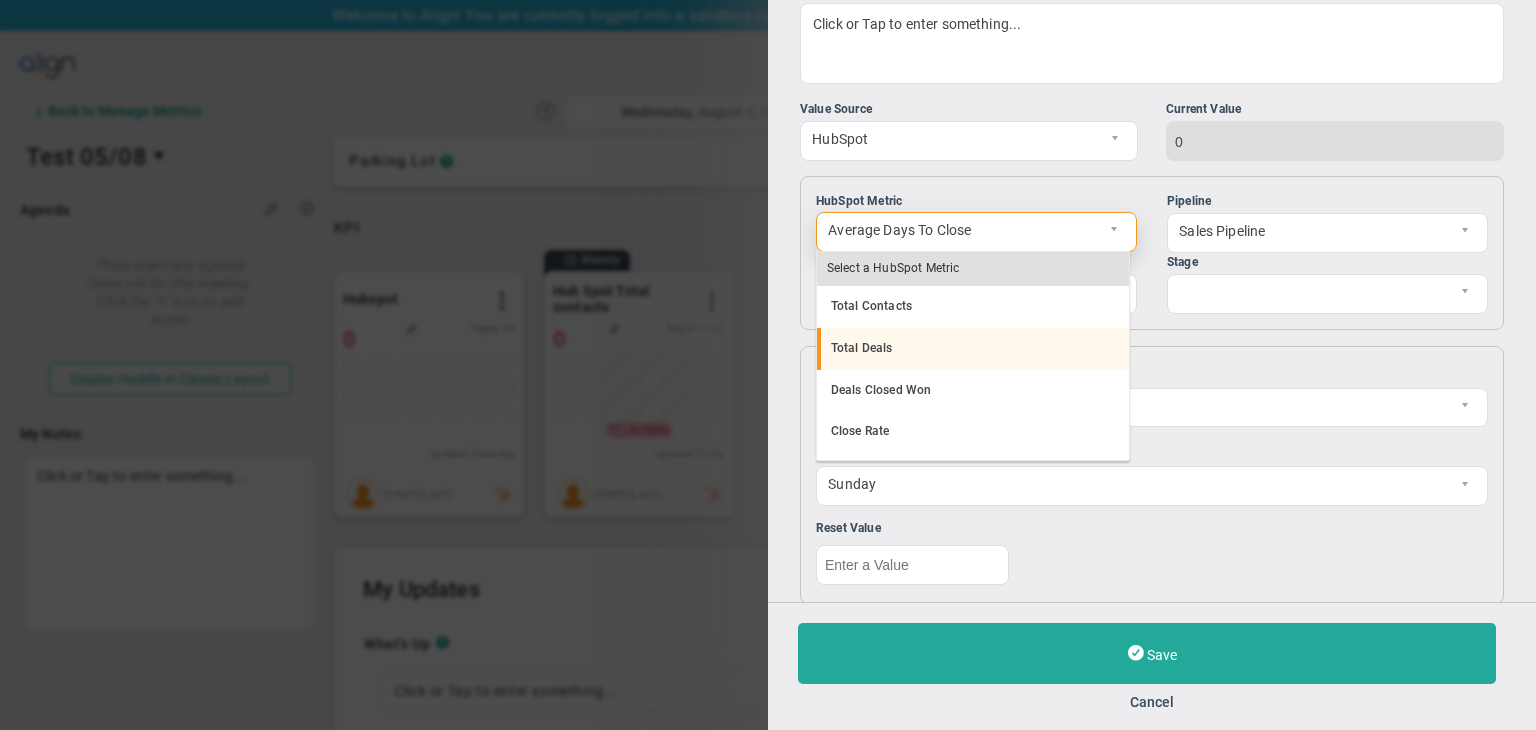 click on "Total Deals" at bounding box center [973, 349] 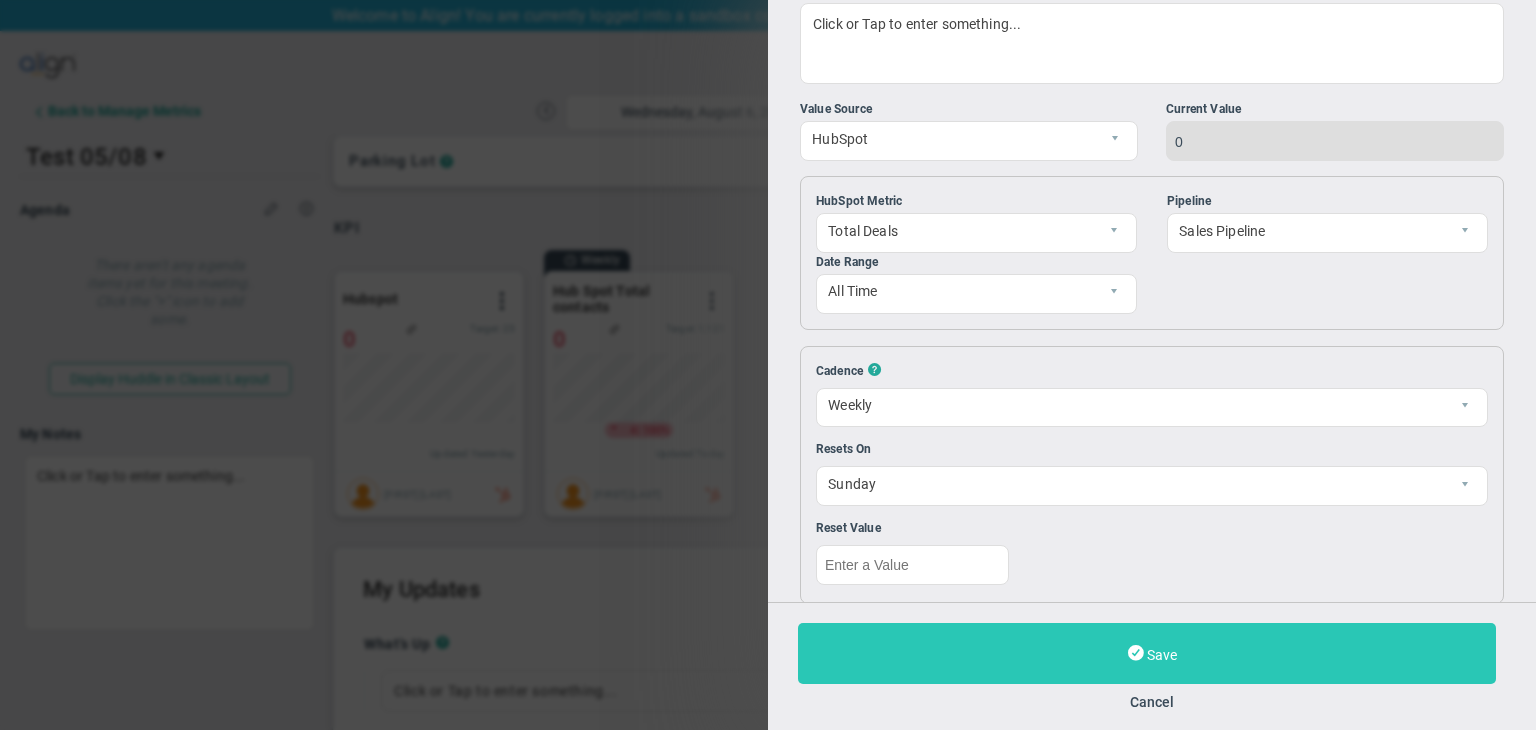 click on "Save" at bounding box center (1147, 653) 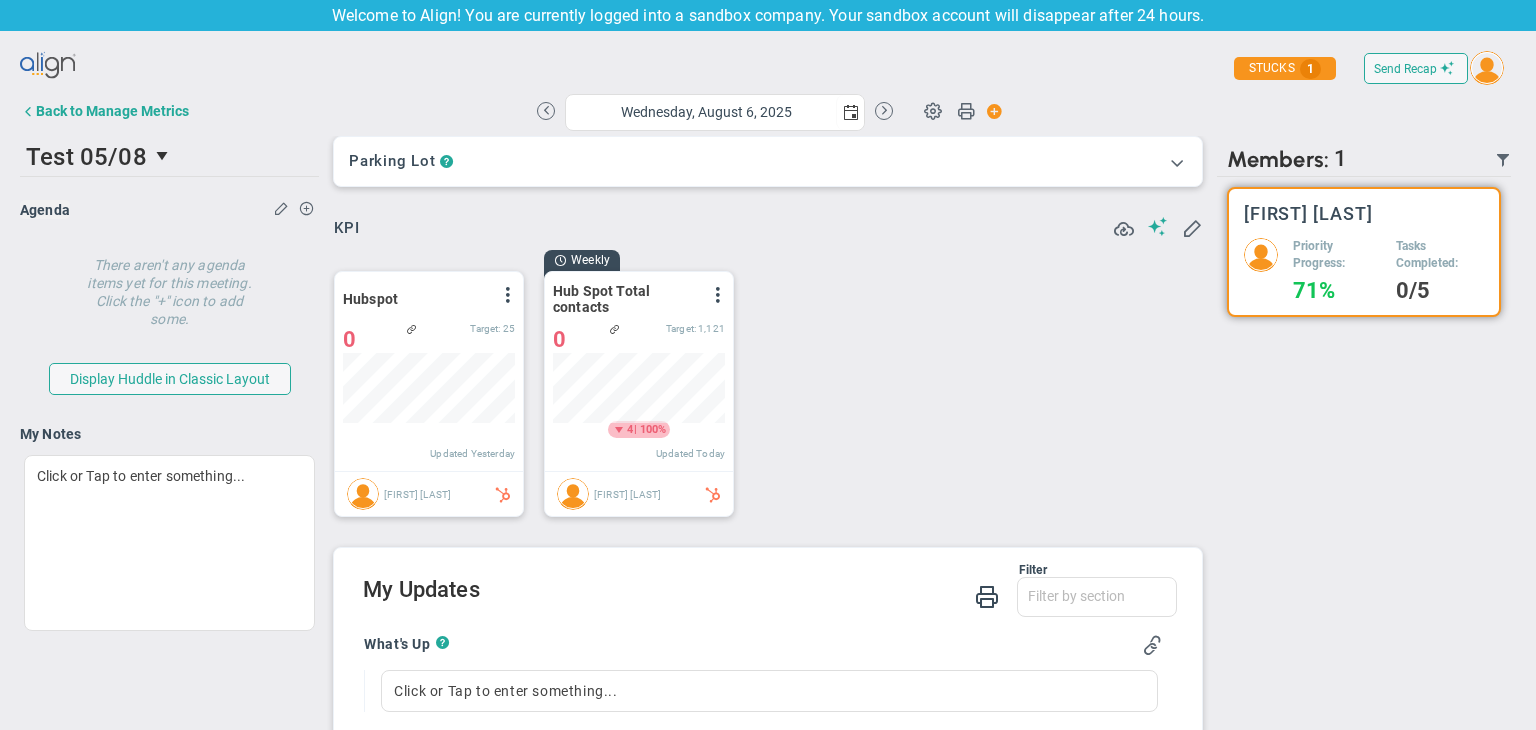 scroll, scrollTop: 999929, scrollLeft: 999827, axis: both 